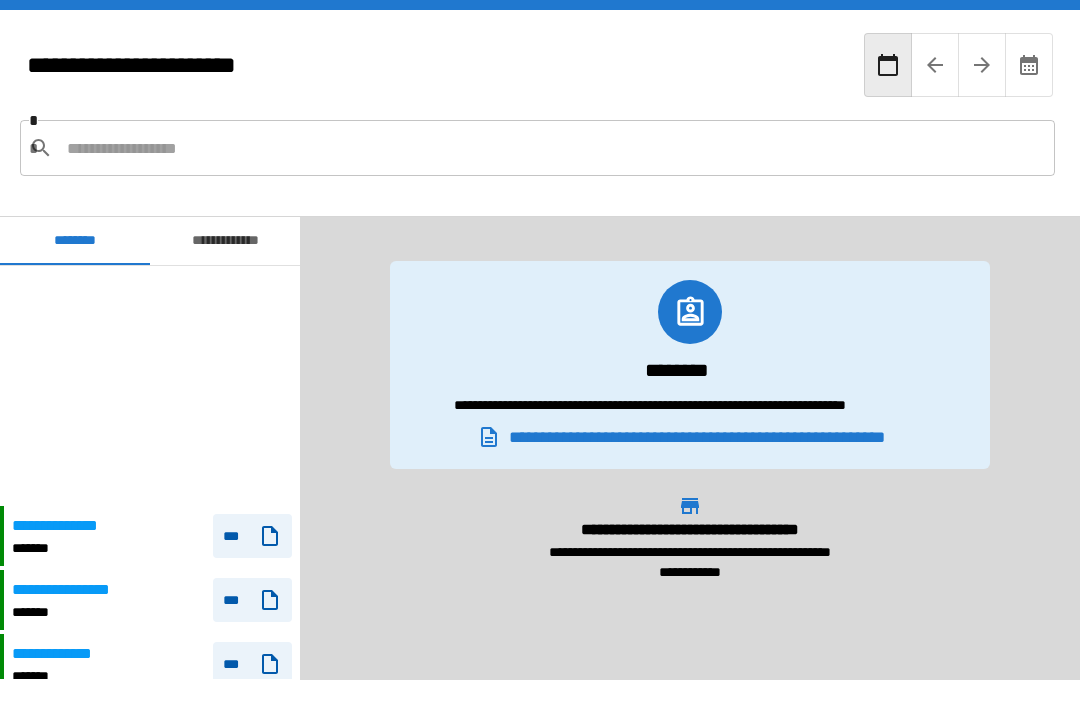 scroll, scrollTop: 0, scrollLeft: 0, axis: both 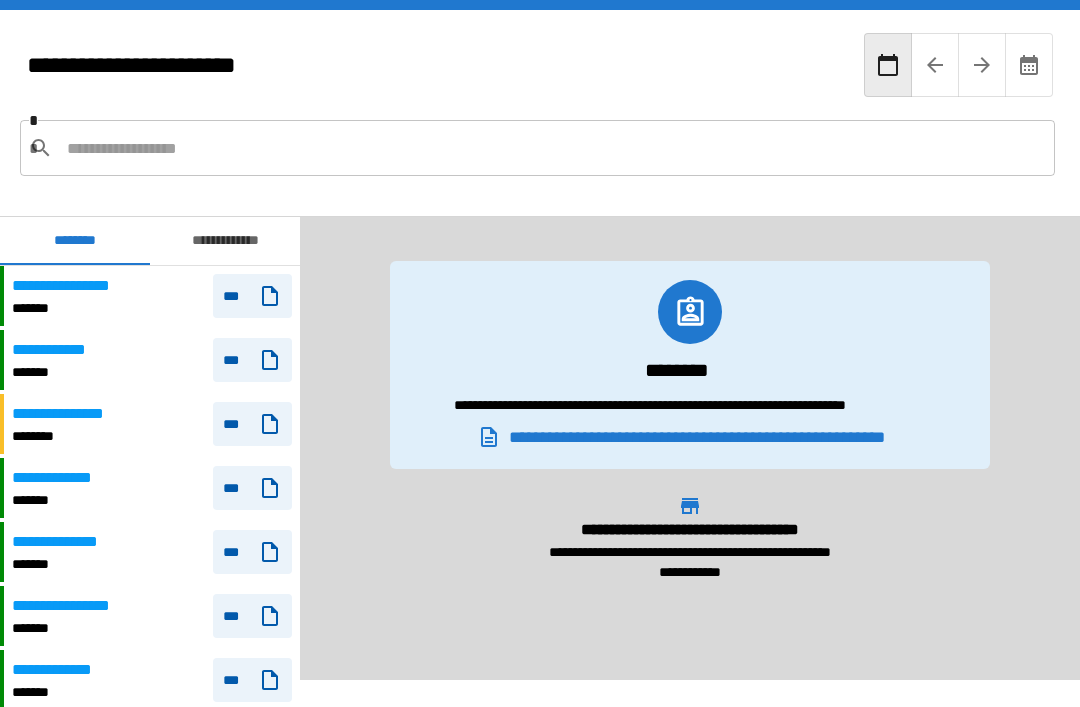 click on "***" at bounding box center [252, 360] 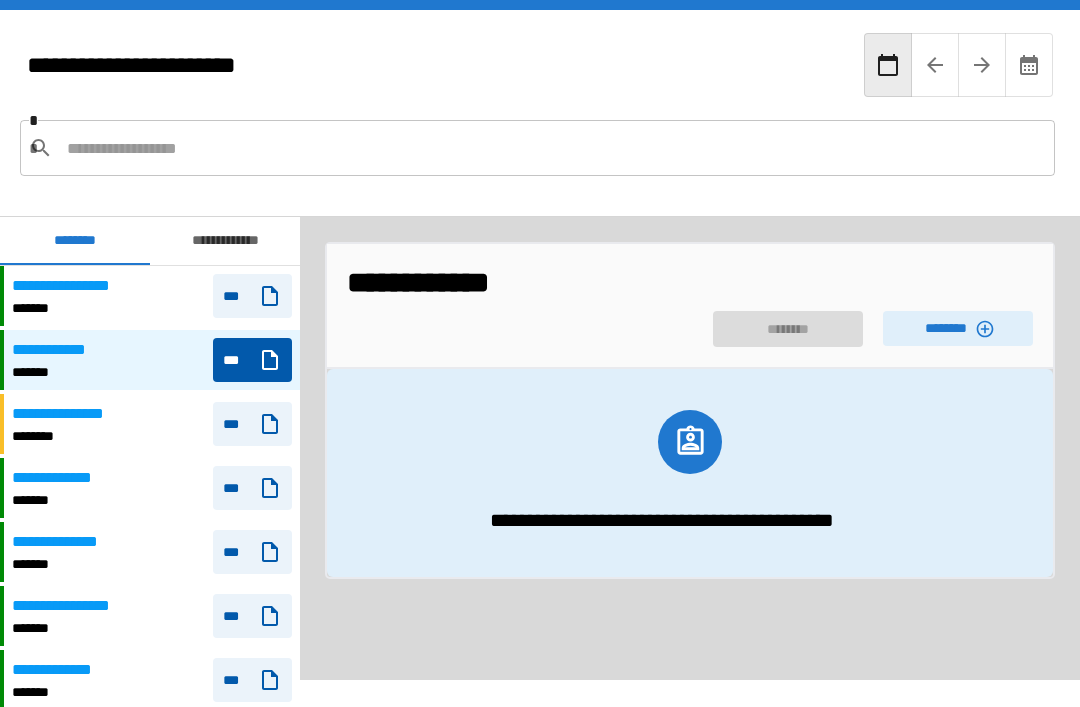click on "********" at bounding box center [958, 328] 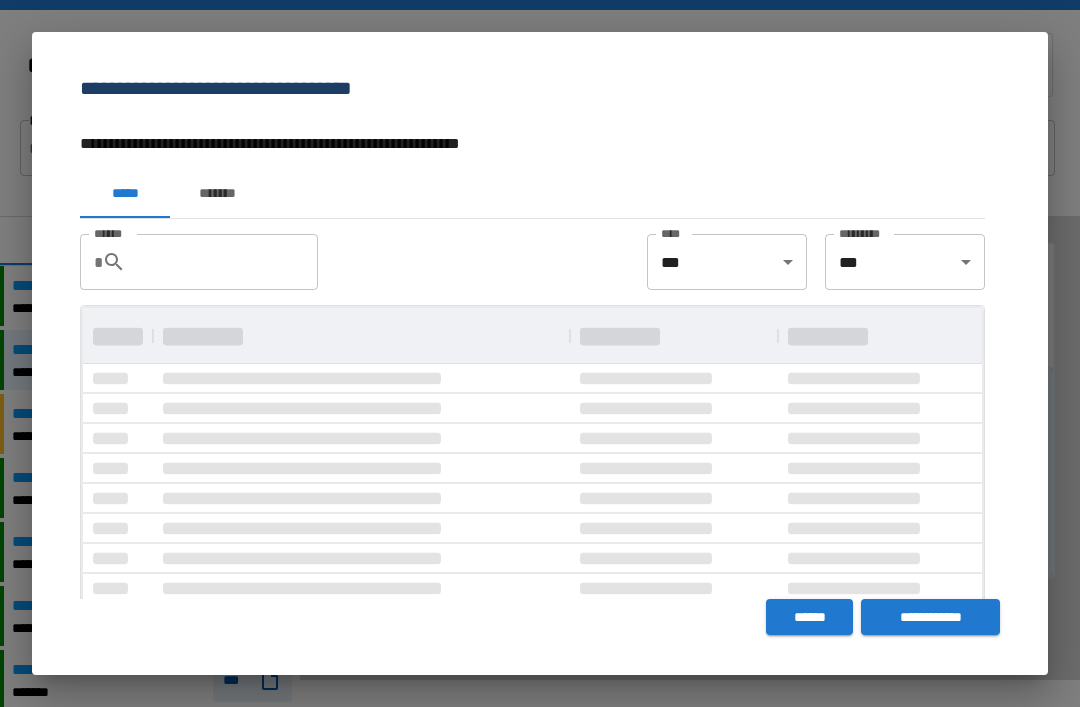 scroll, scrollTop: 0, scrollLeft: 0, axis: both 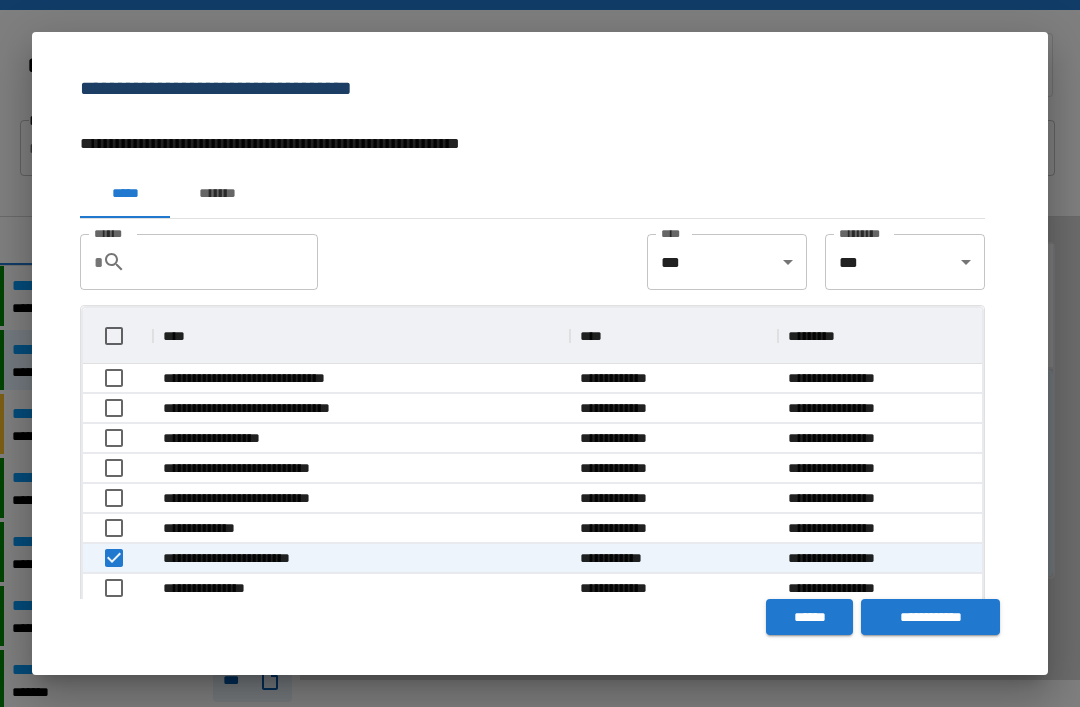 click on "**********" at bounding box center [930, 617] 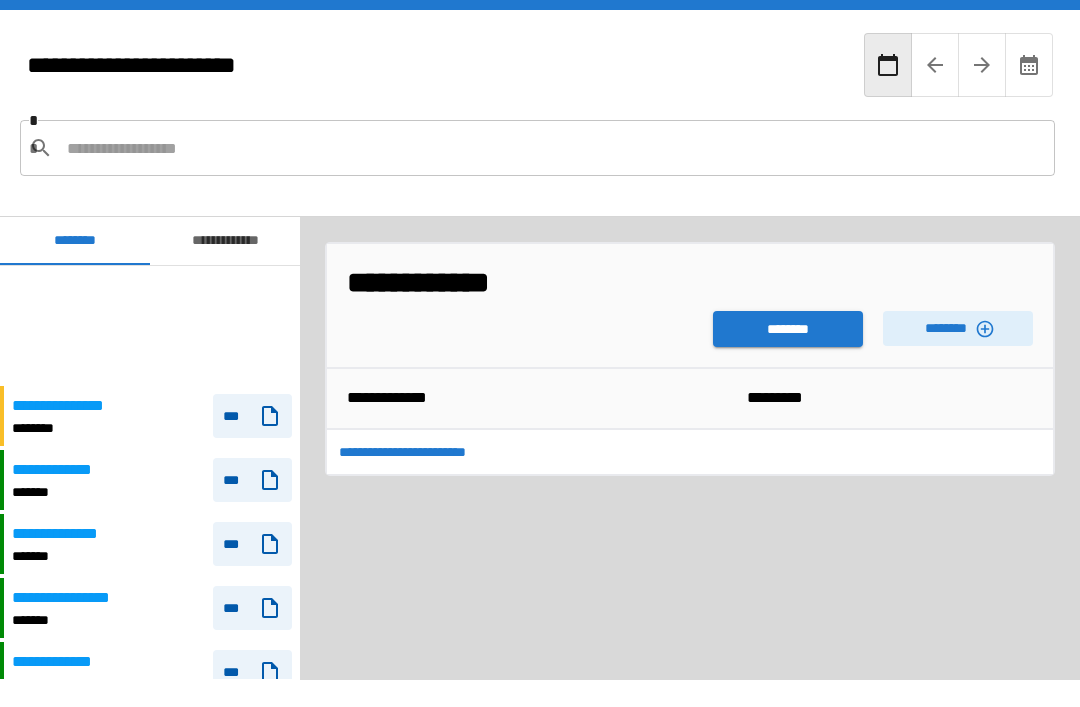 scroll, scrollTop: 120, scrollLeft: 0, axis: vertical 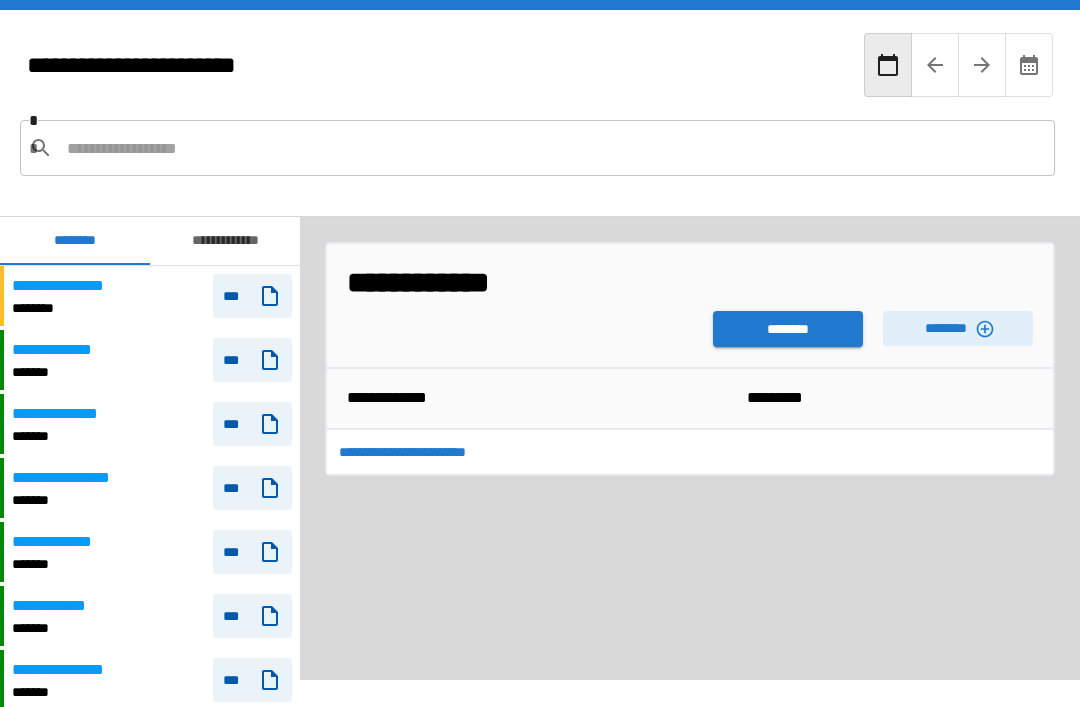 click on "********" at bounding box center [788, 329] 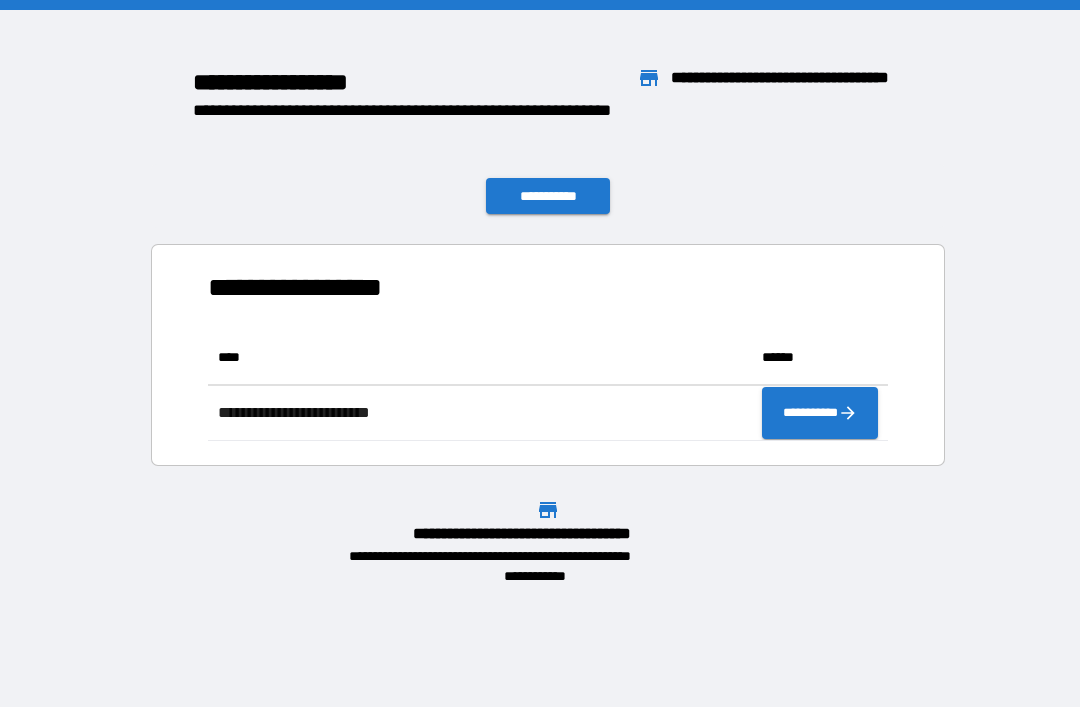 scroll, scrollTop: 1, scrollLeft: 1, axis: both 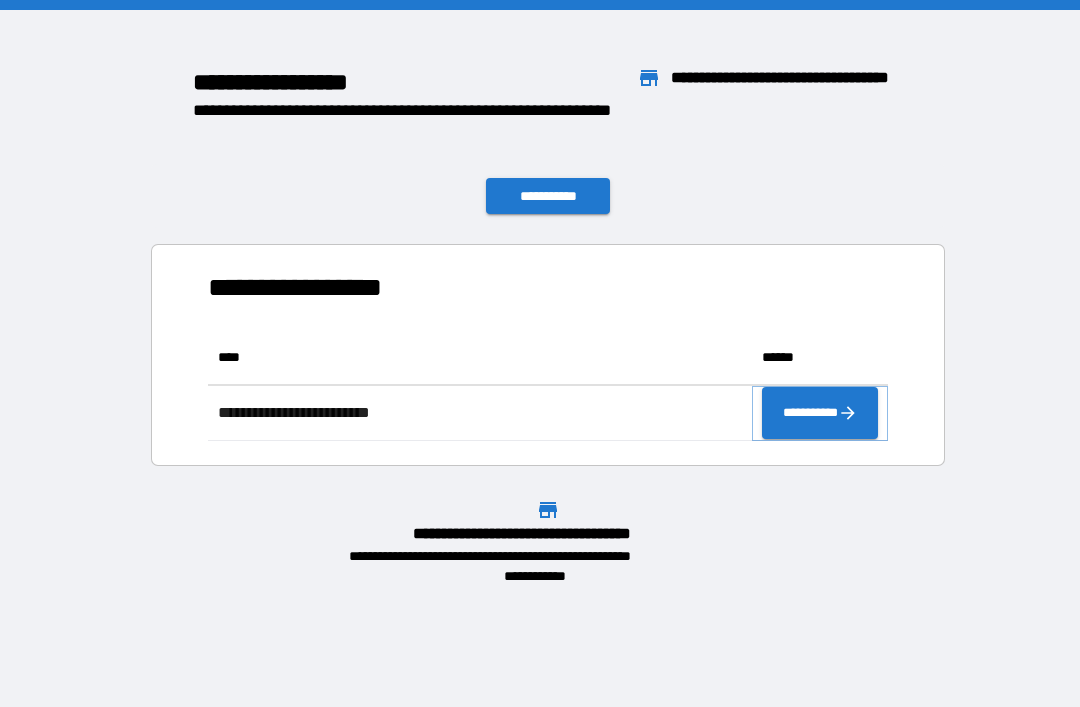 click on "**********" at bounding box center (820, 413) 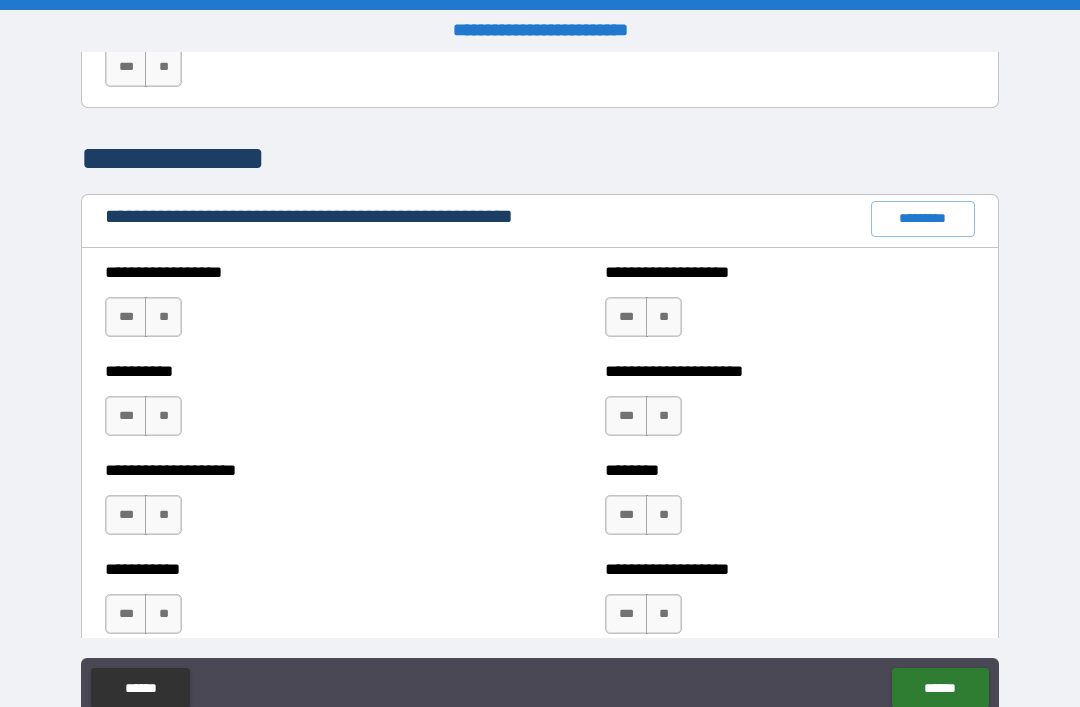 scroll, scrollTop: 2220, scrollLeft: 0, axis: vertical 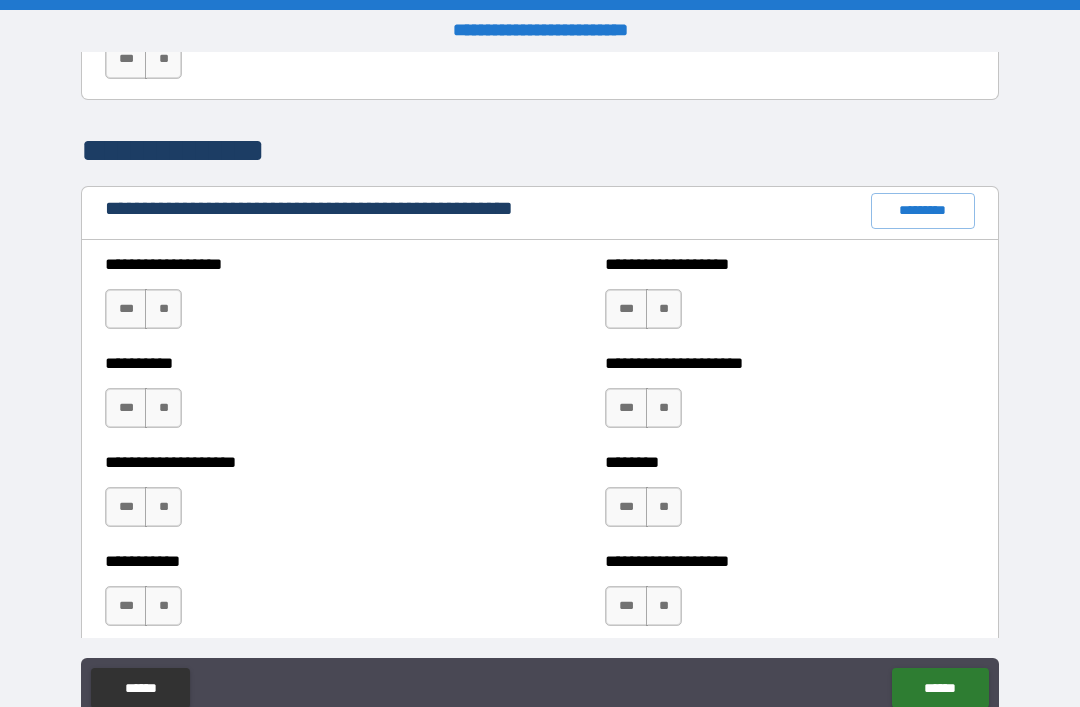 click on "*********" at bounding box center (923, 211) 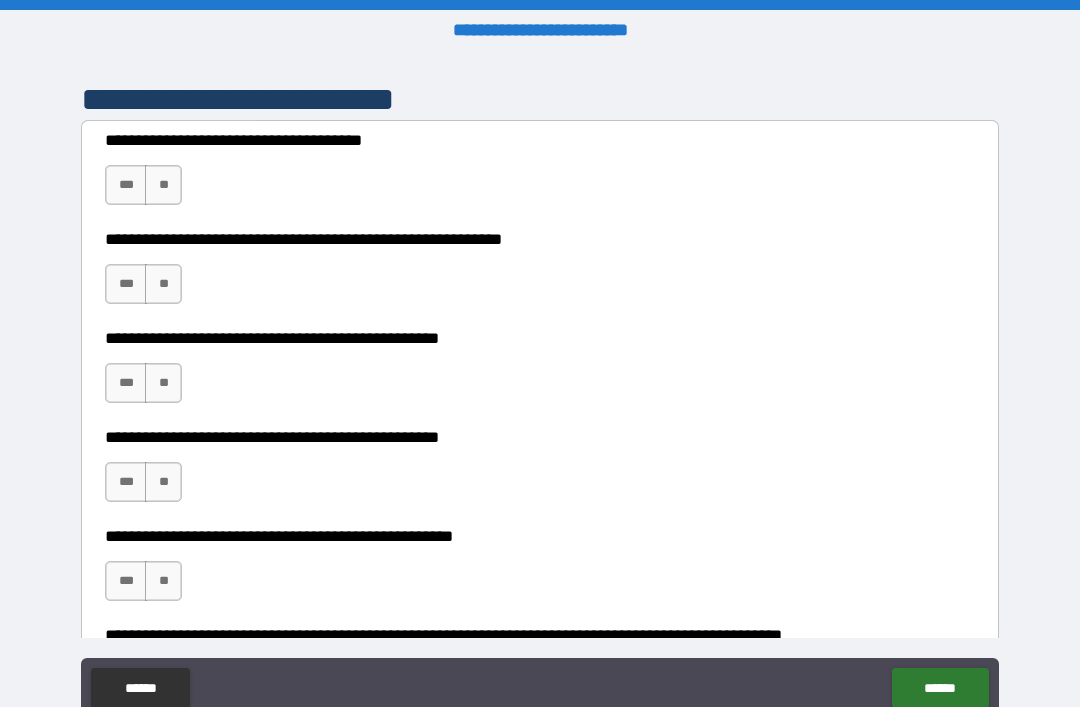 scroll, scrollTop: 389, scrollLeft: 0, axis: vertical 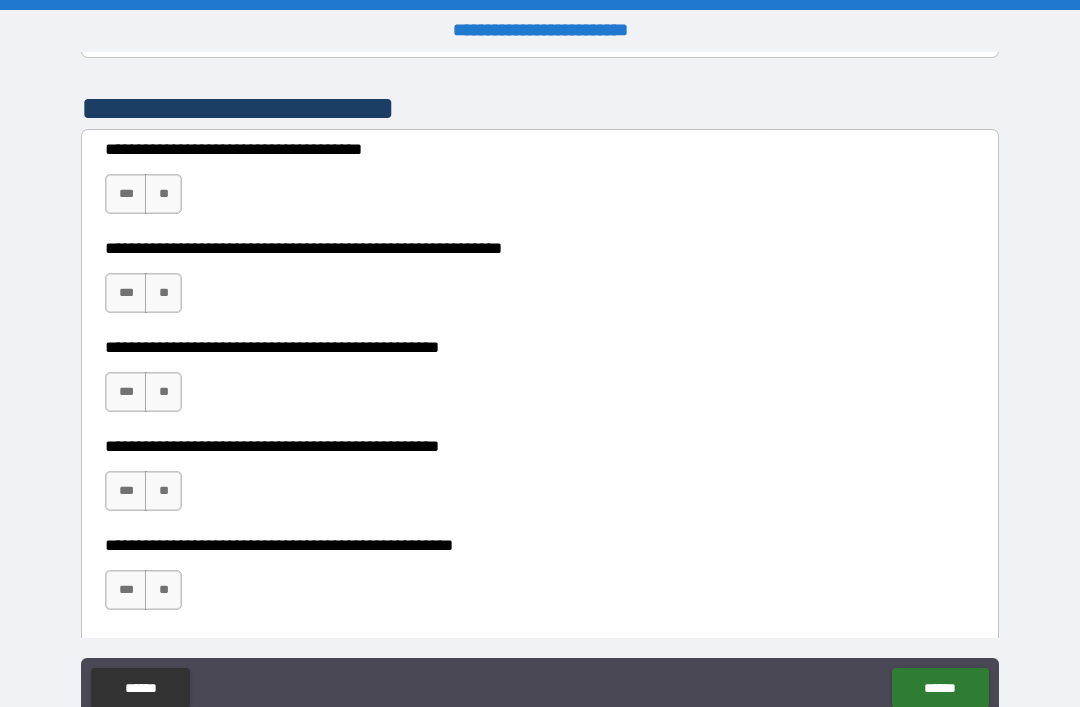 click on "***" at bounding box center [126, 194] 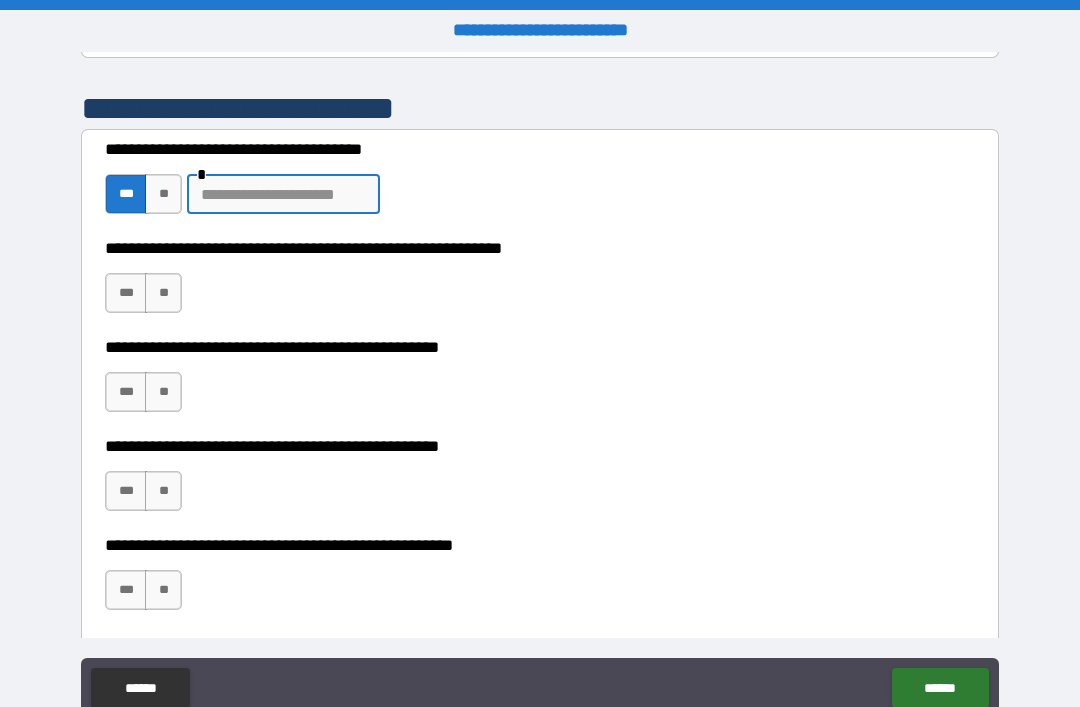 type on "*" 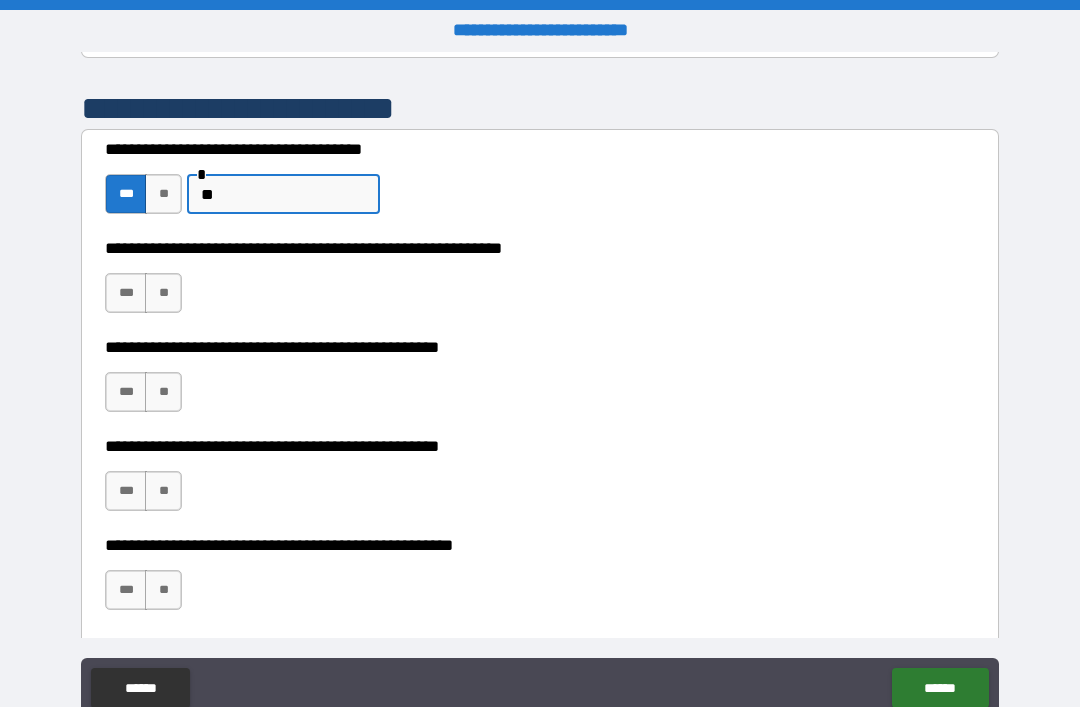 type on "*" 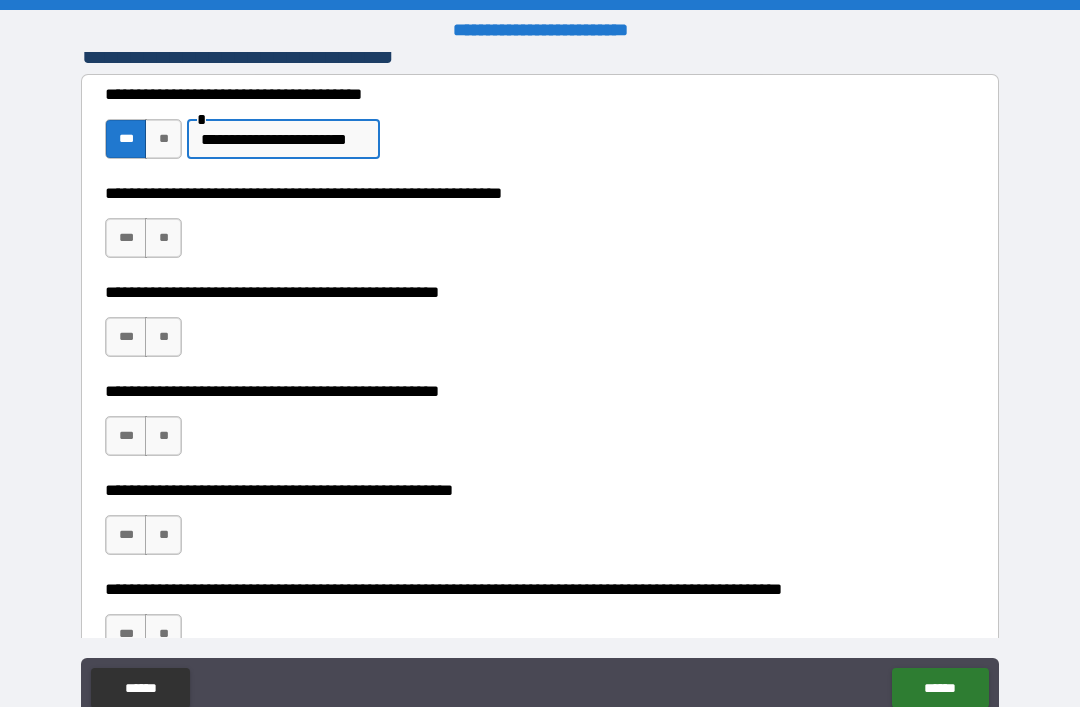 scroll, scrollTop: 449, scrollLeft: 0, axis: vertical 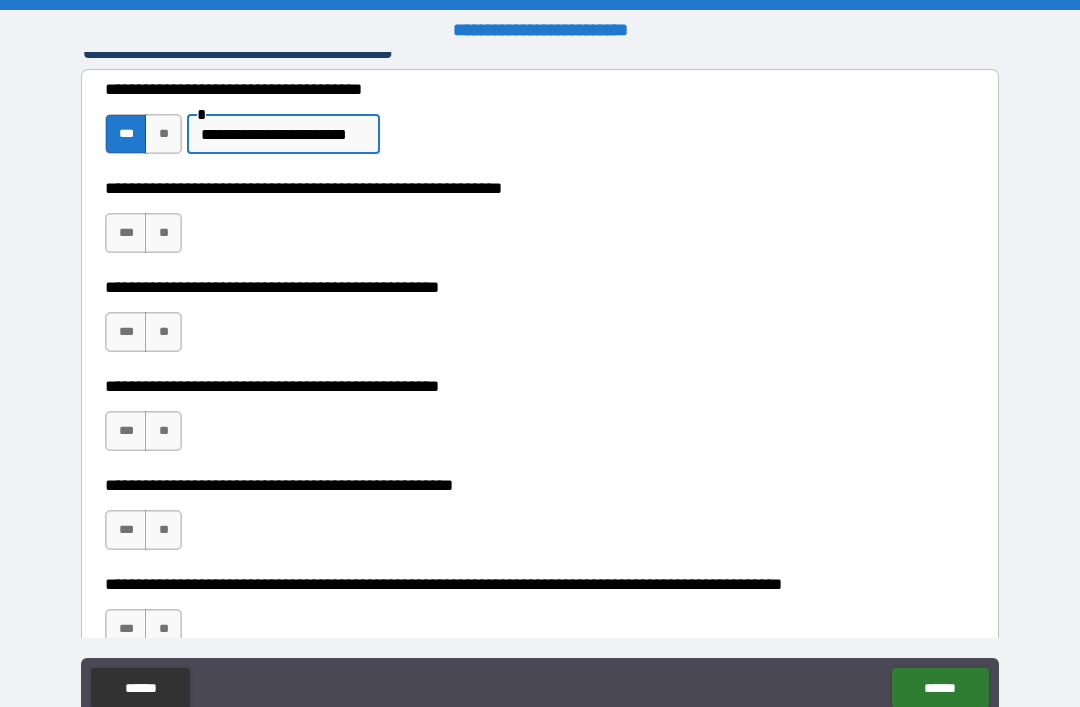 type on "**********" 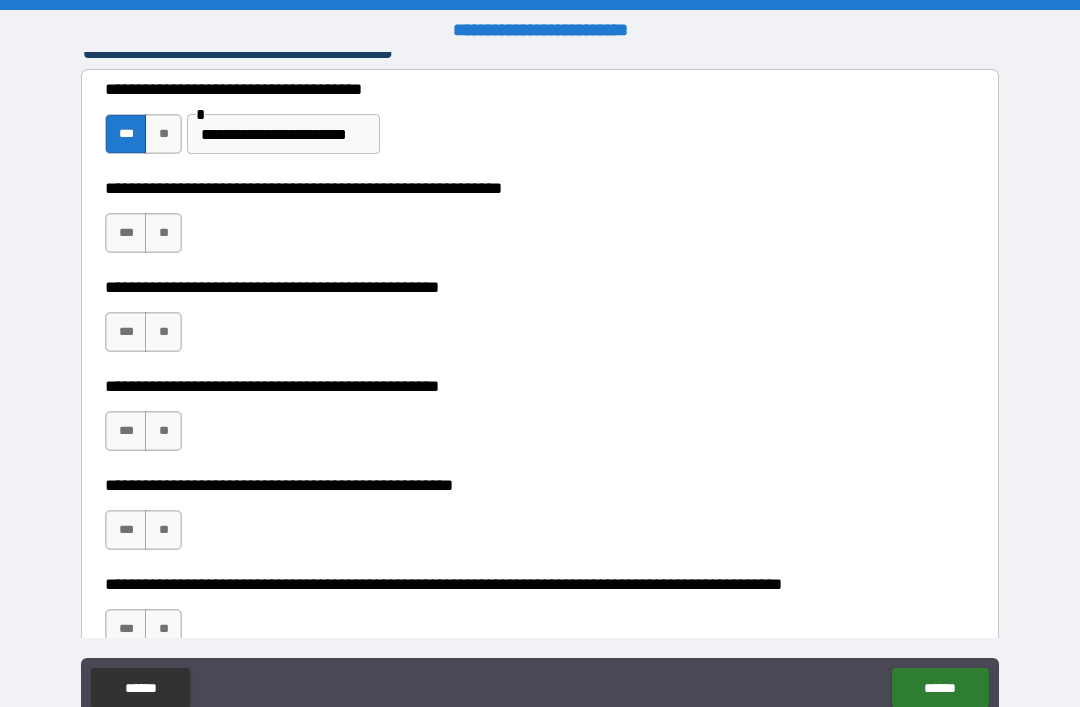 click on "***" at bounding box center (126, 233) 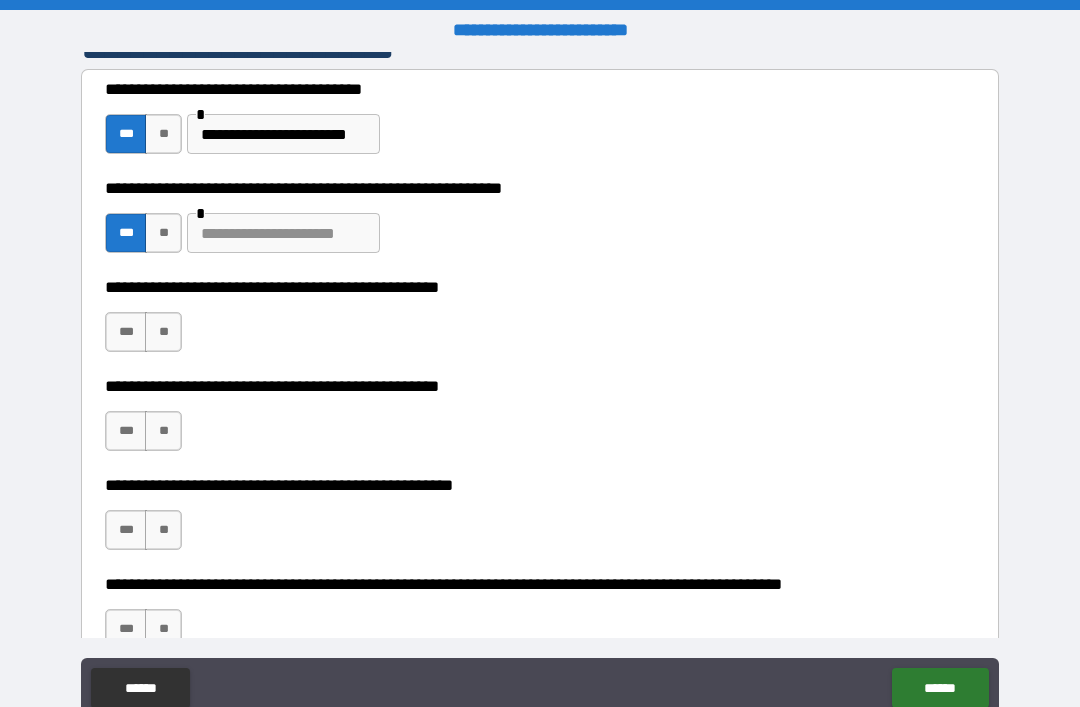 scroll, scrollTop: 488, scrollLeft: 0, axis: vertical 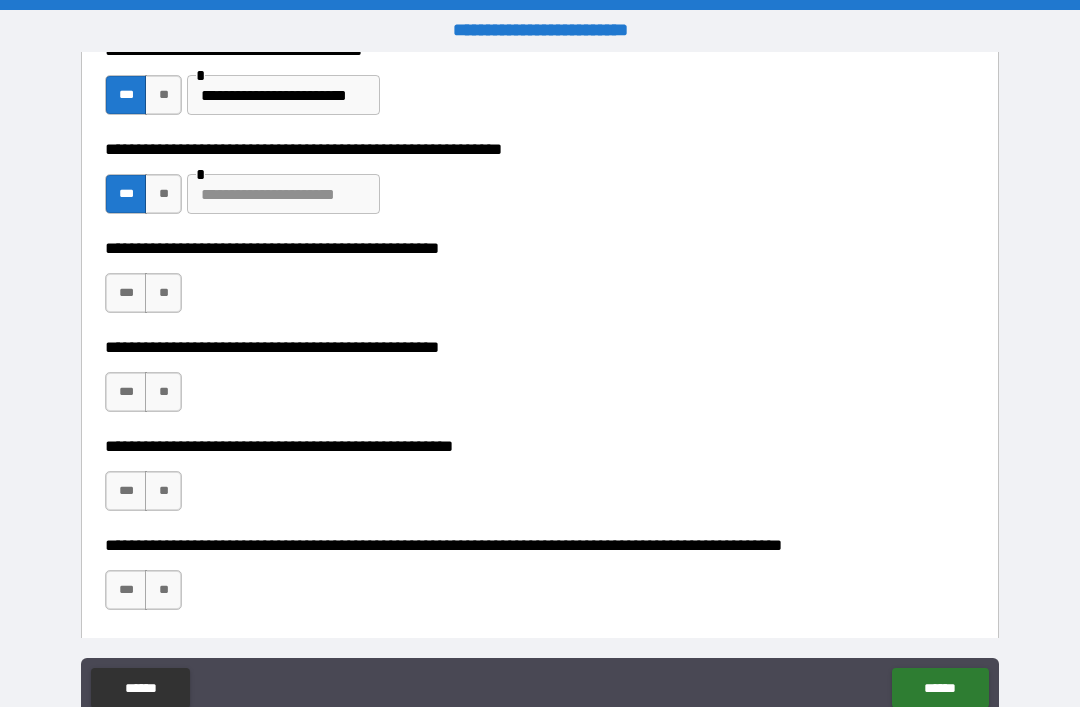 click at bounding box center [283, 194] 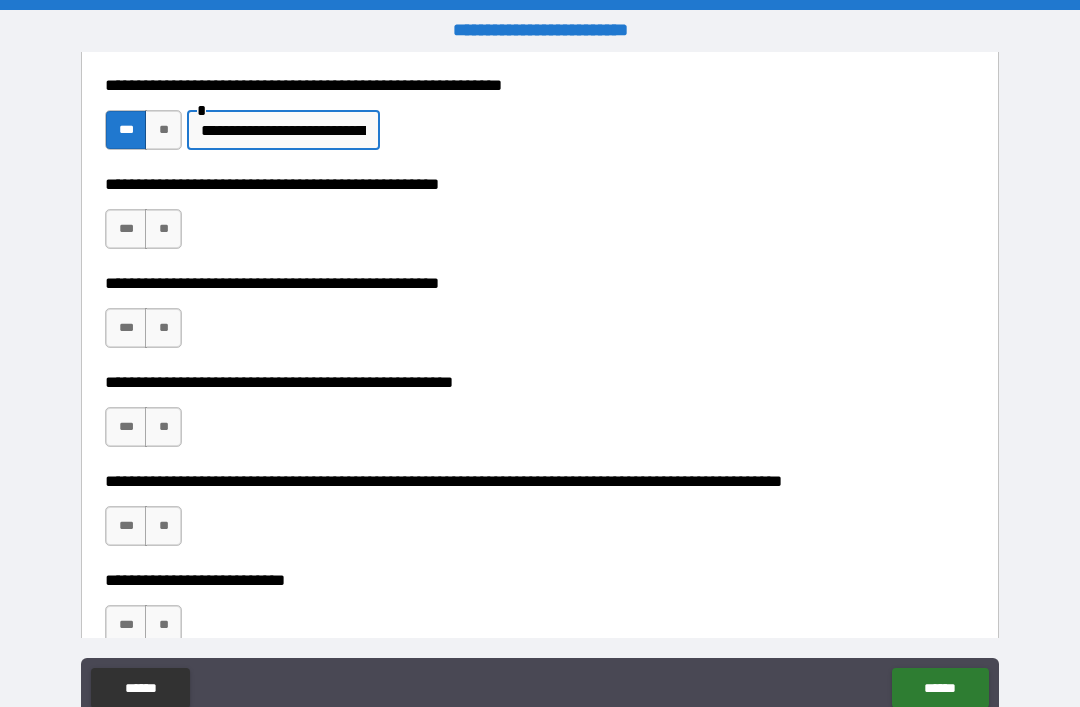 scroll, scrollTop: 551, scrollLeft: 0, axis: vertical 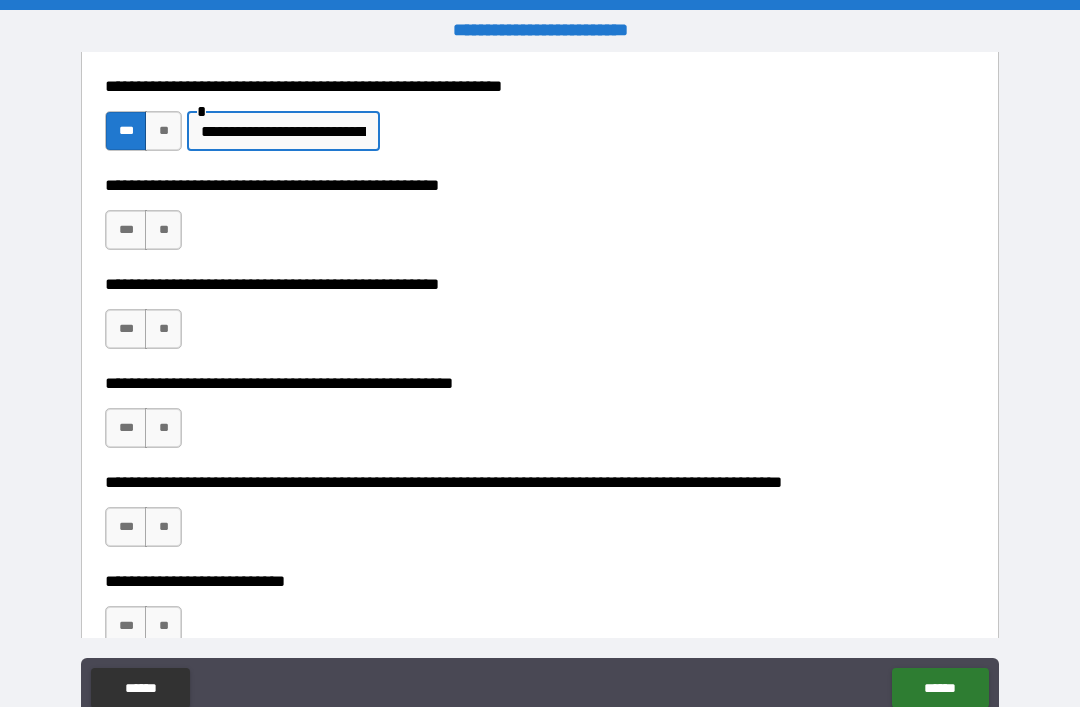 type on "**********" 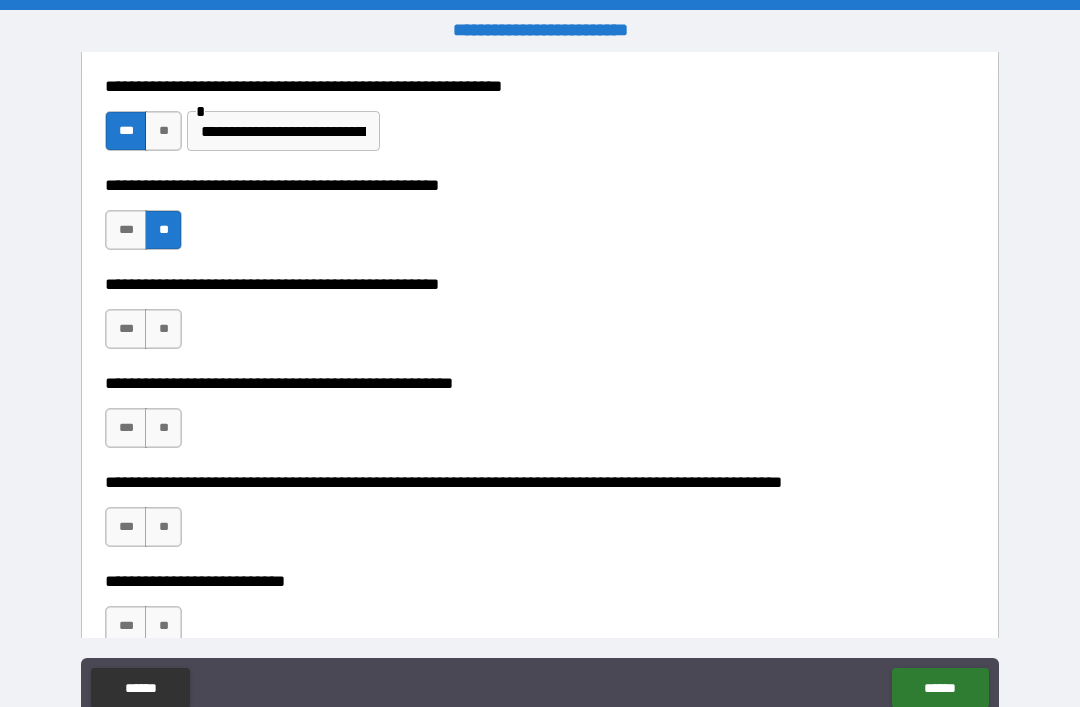 click on "**" at bounding box center [163, 329] 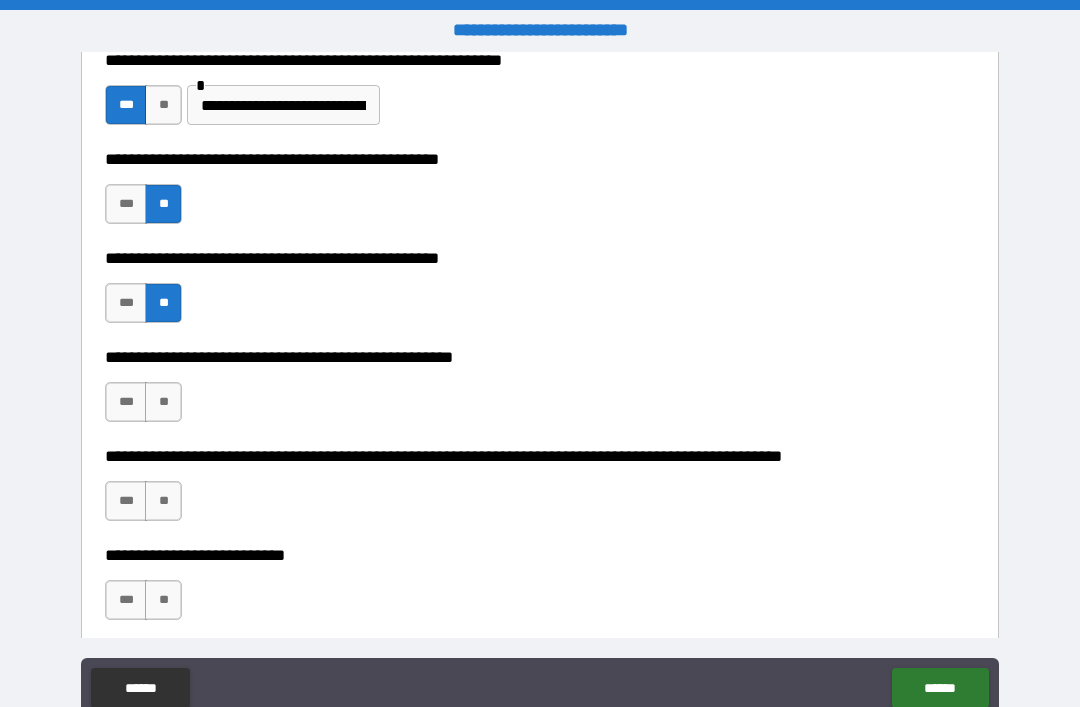 scroll, scrollTop: 582, scrollLeft: 0, axis: vertical 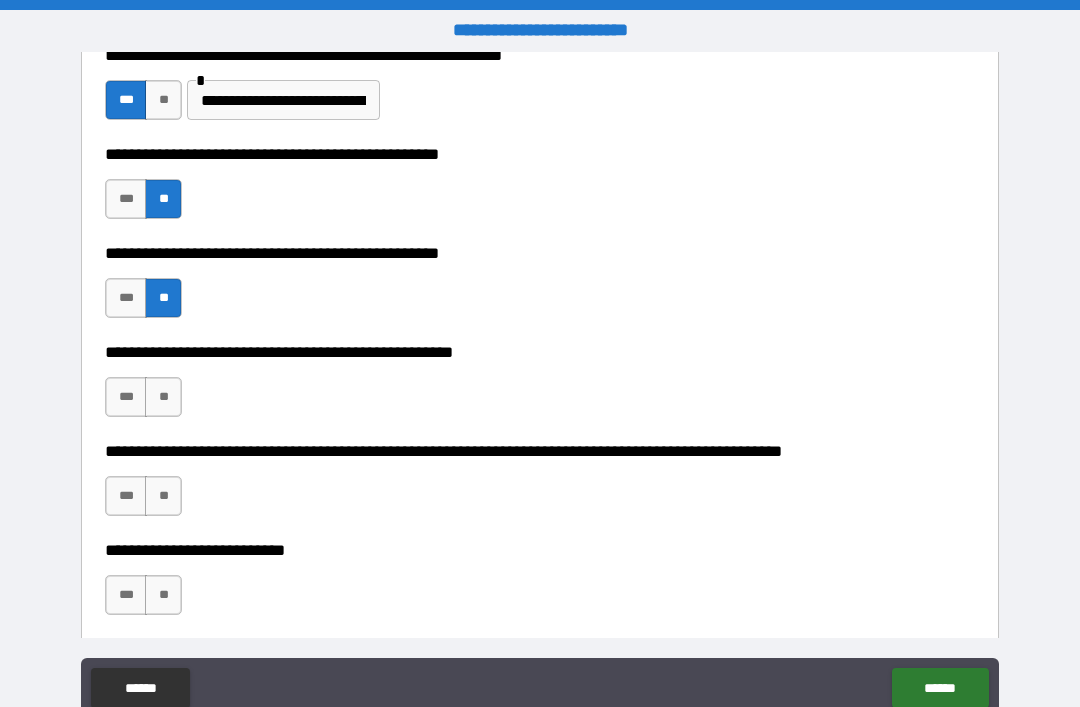click on "***" at bounding box center [126, 298] 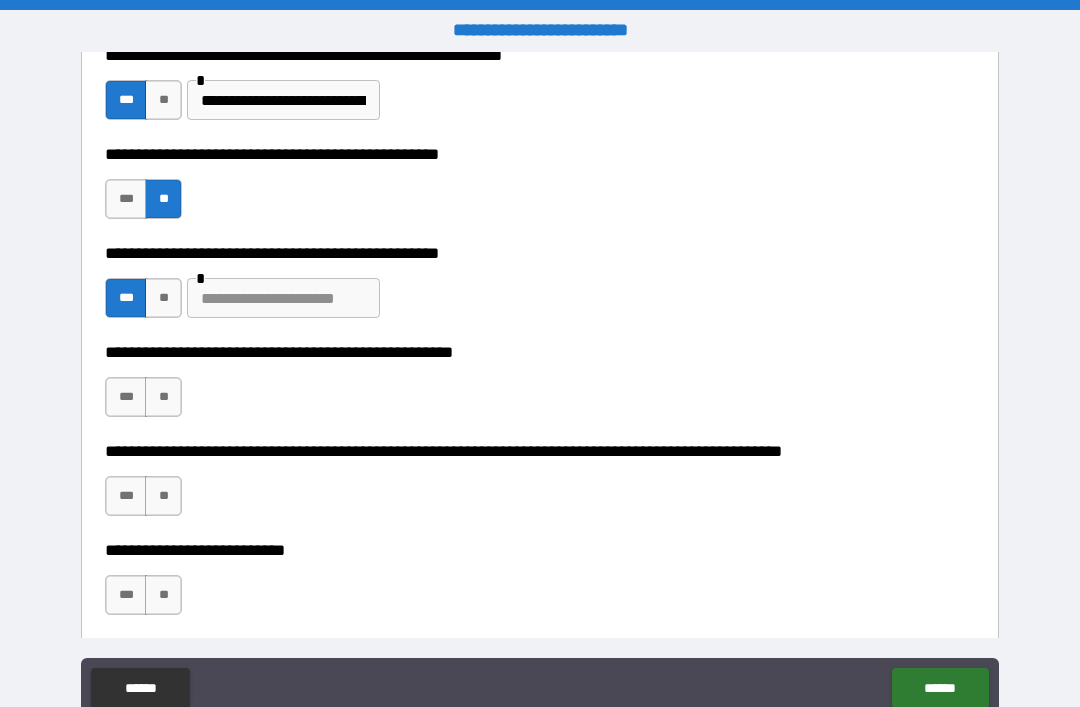 click at bounding box center (283, 298) 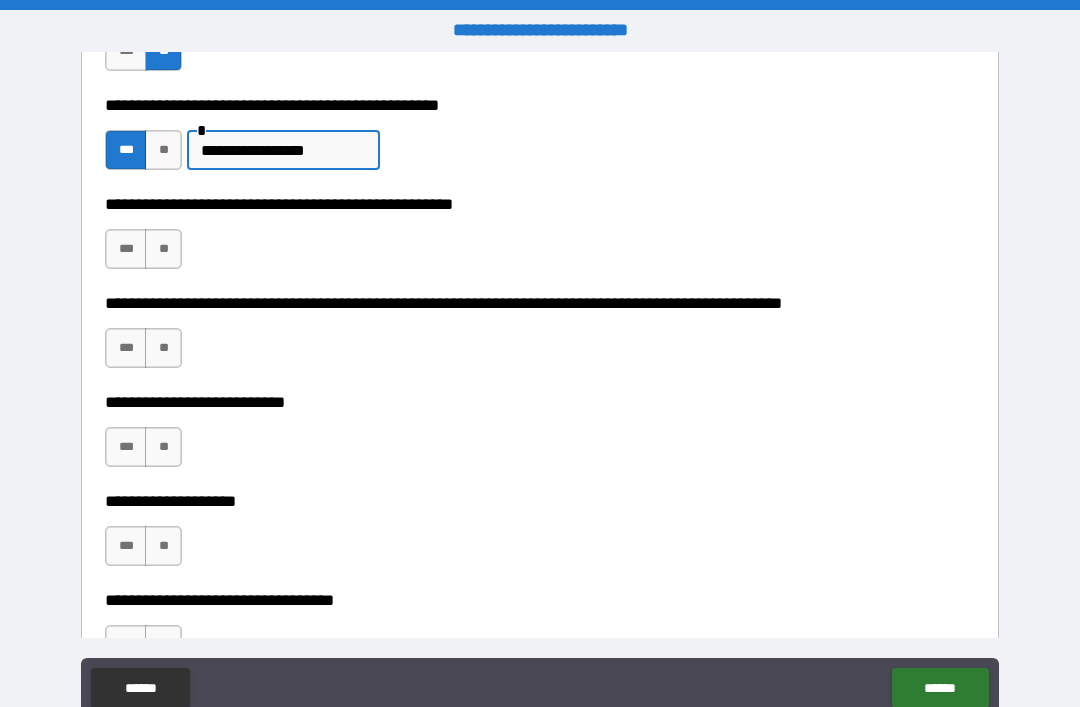 scroll, scrollTop: 740, scrollLeft: 0, axis: vertical 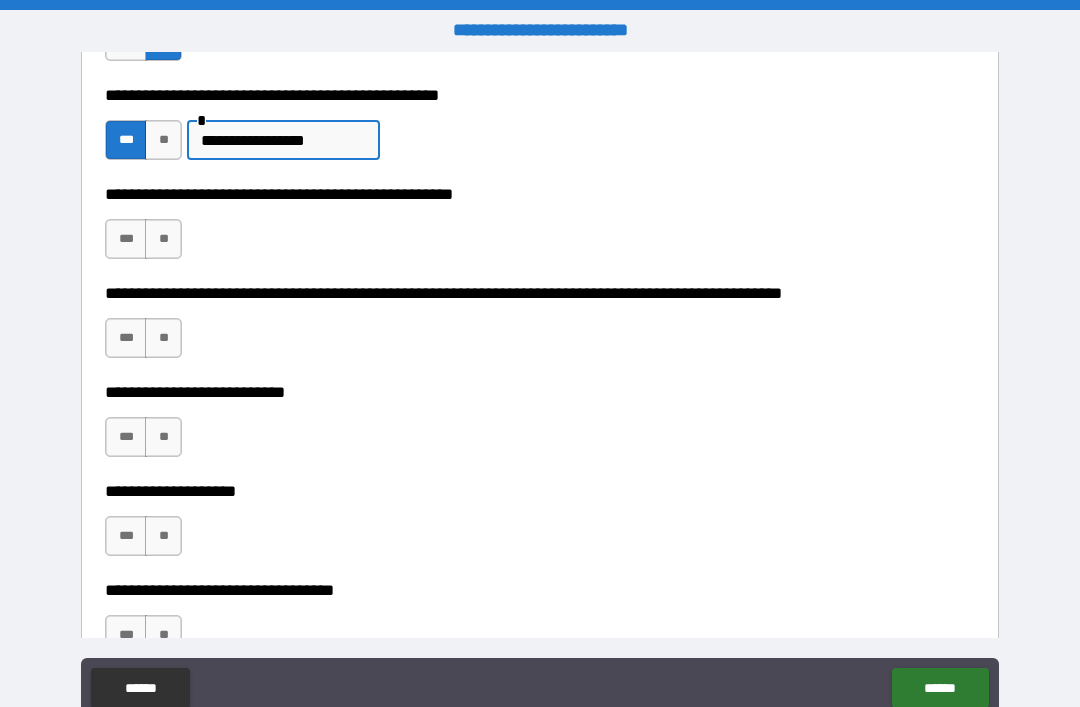 type on "**********" 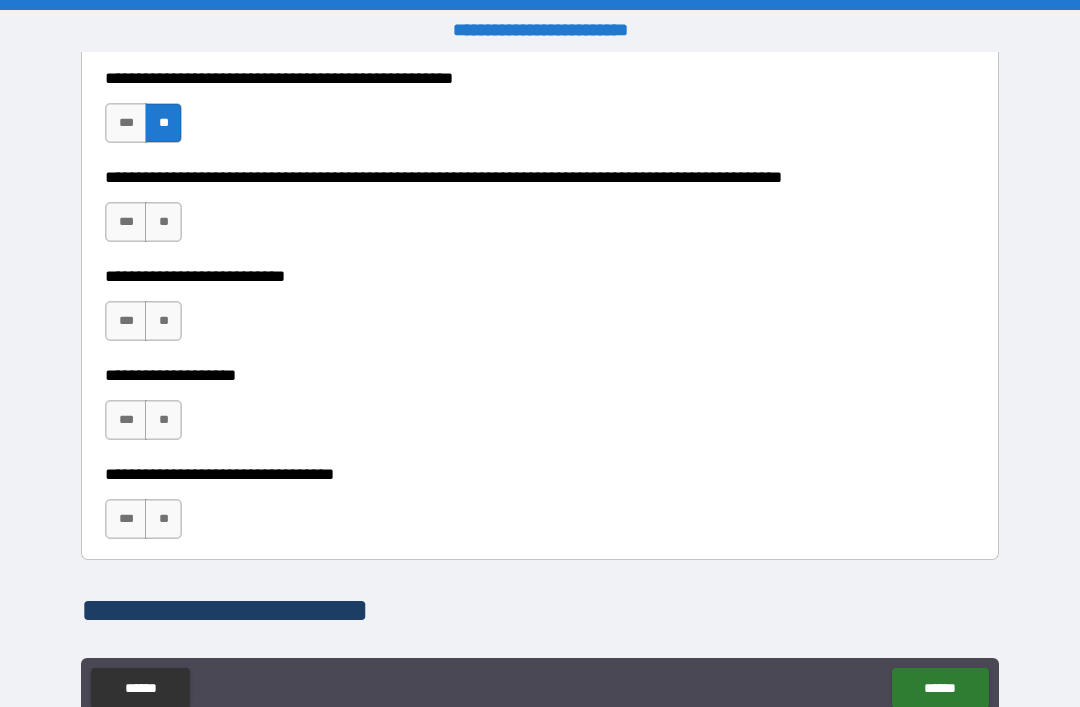 scroll, scrollTop: 857, scrollLeft: 0, axis: vertical 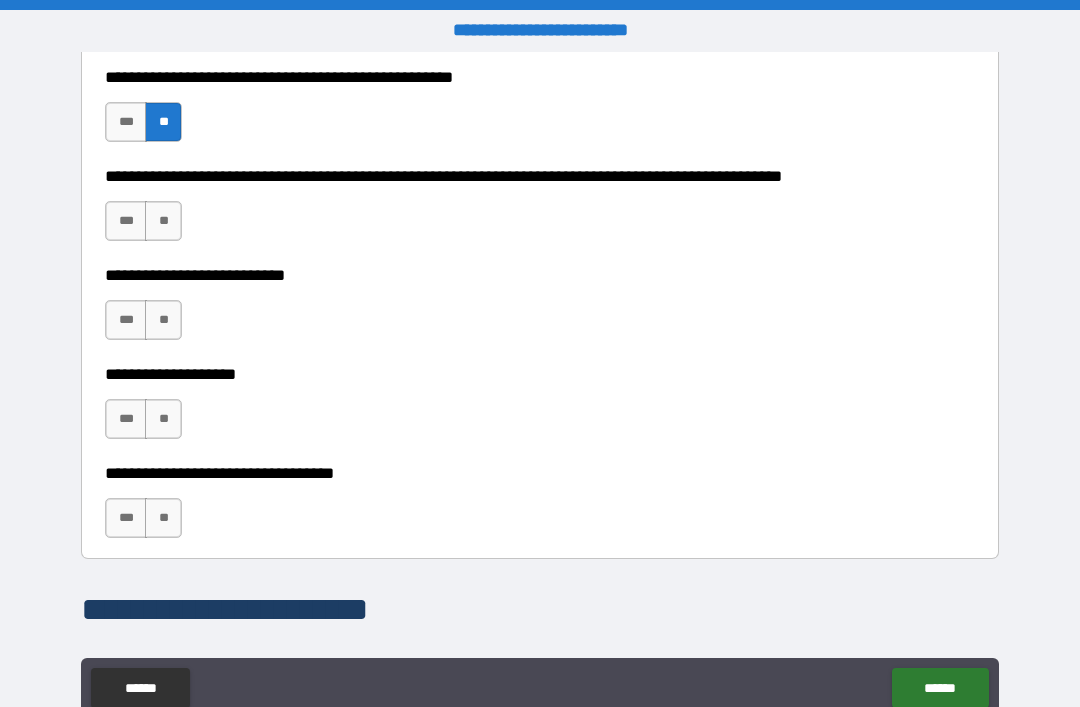 click on "**" at bounding box center (163, 221) 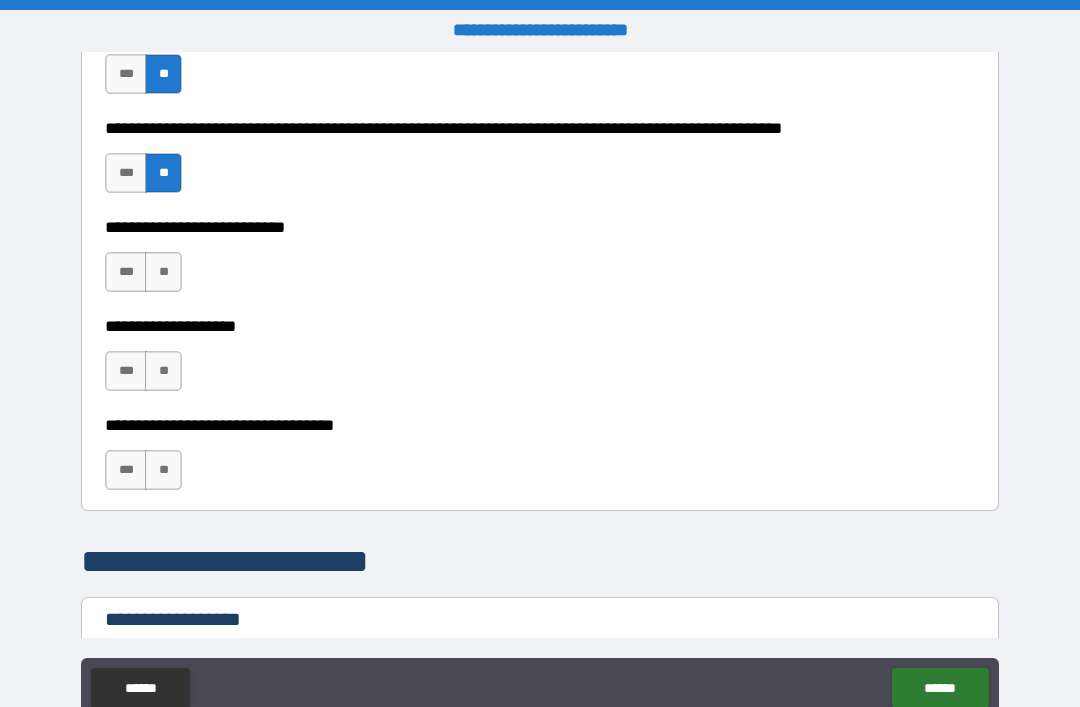 click on "**" at bounding box center [163, 272] 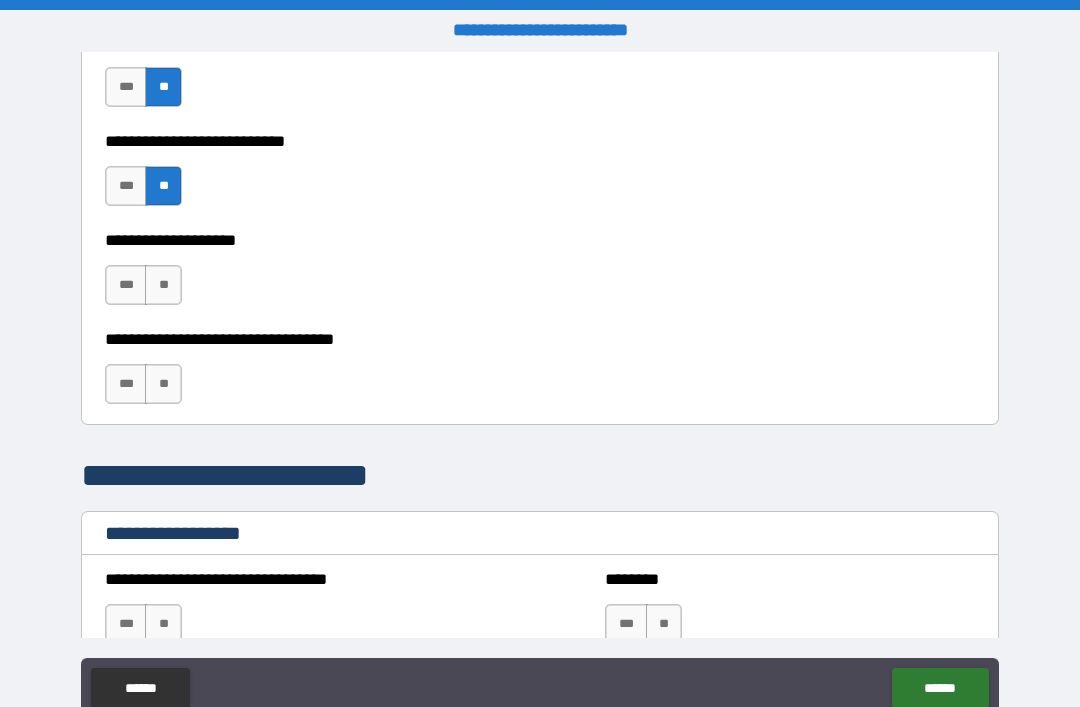 scroll, scrollTop: 1052, scrollLeft: 0, axis: vertical 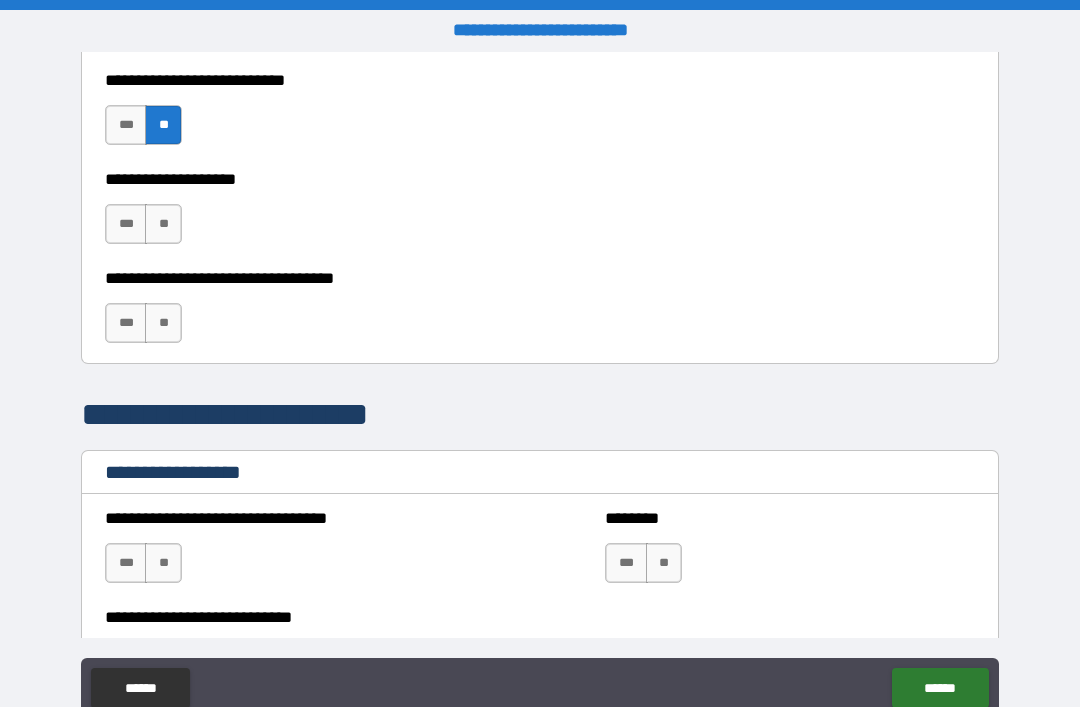 click on "**" at bounding box center [163, 224] 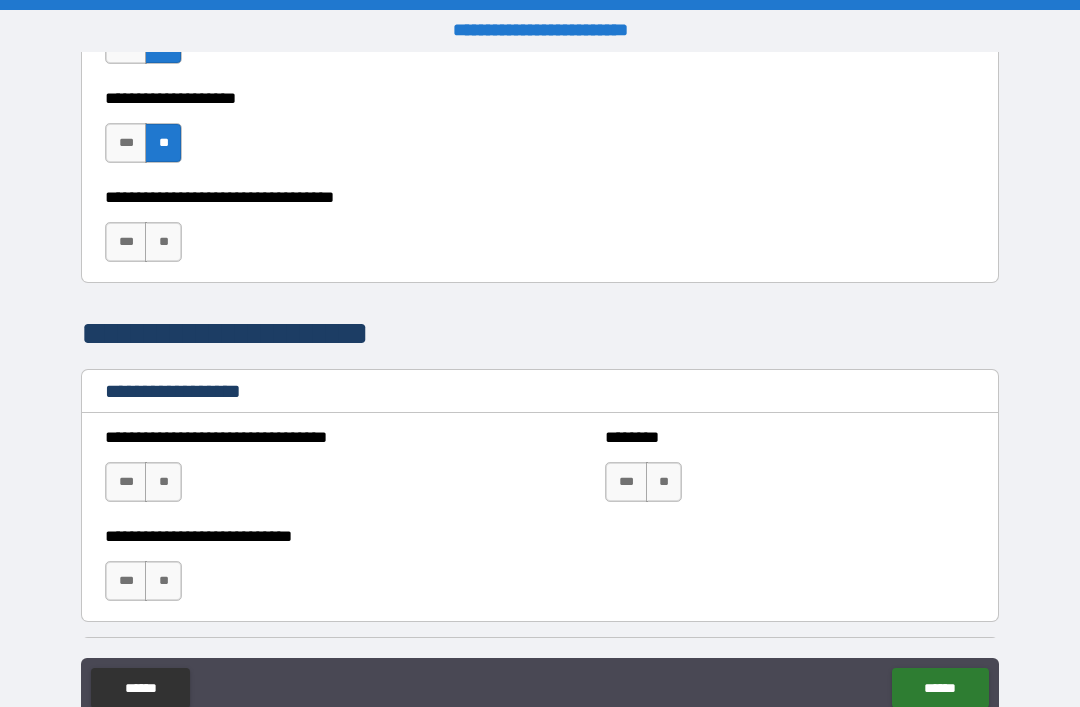 scroll, scrollTop: 1144, scrollLeft: 0, axis: vertical 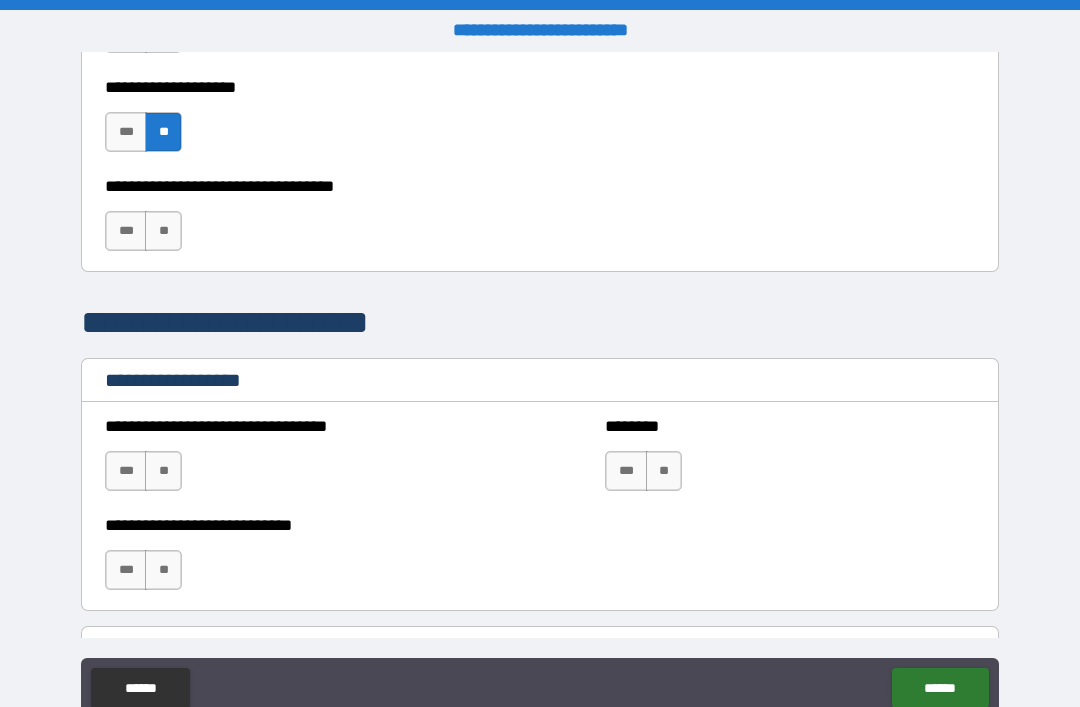 click on "**" at bounding box center [163, 231] 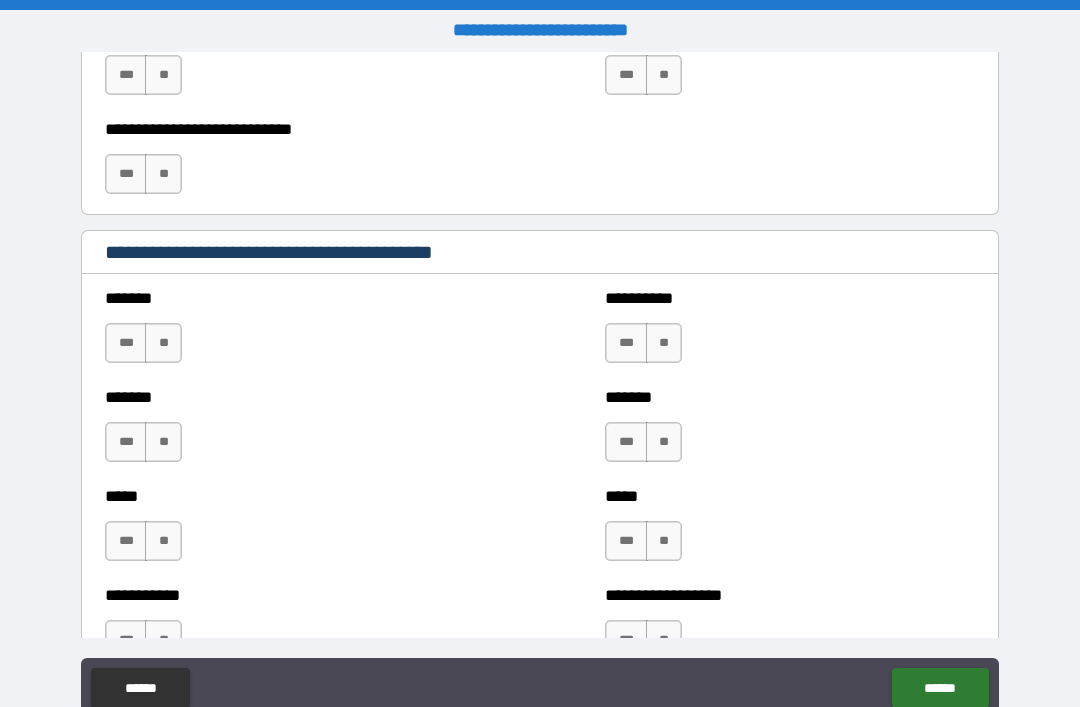 scroll, scrollTop: 1600, scrollLeft: 0, axis: vertical 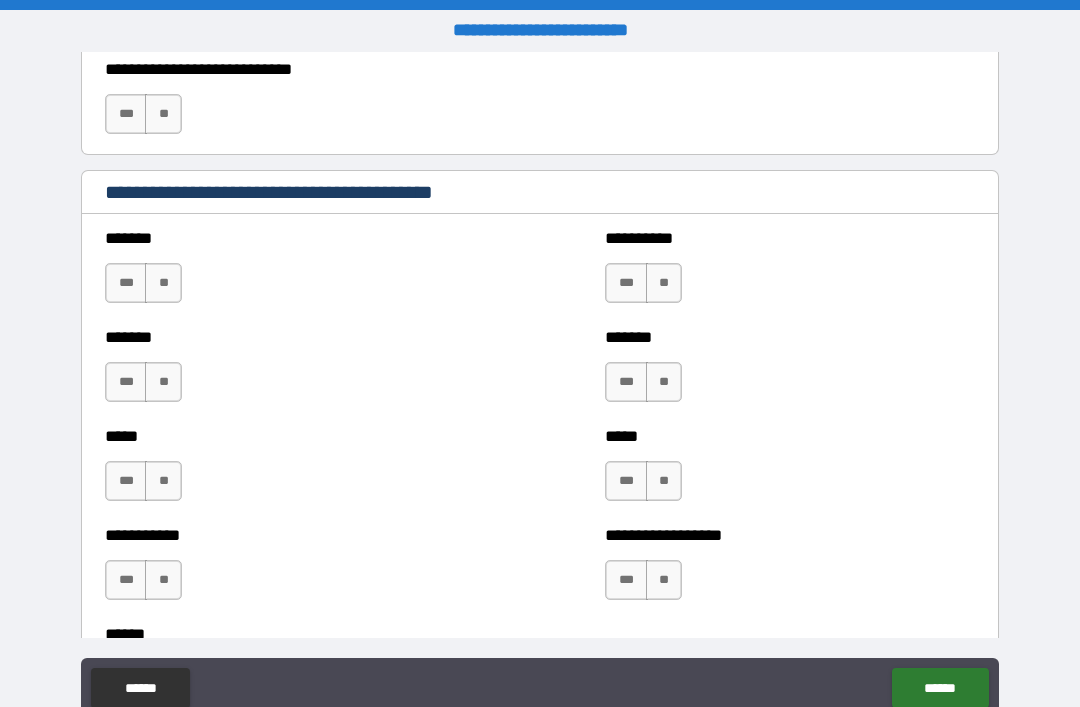 click on "**" at bounding box center [163, 283] 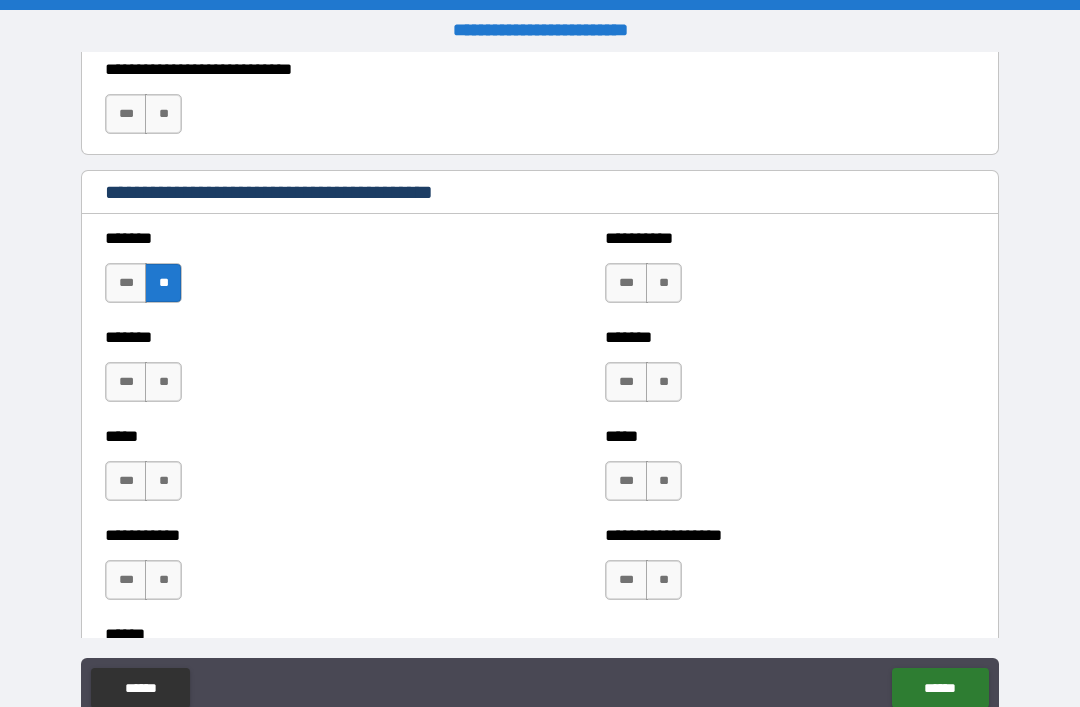 click on "**" at bounding box center [163, 382] 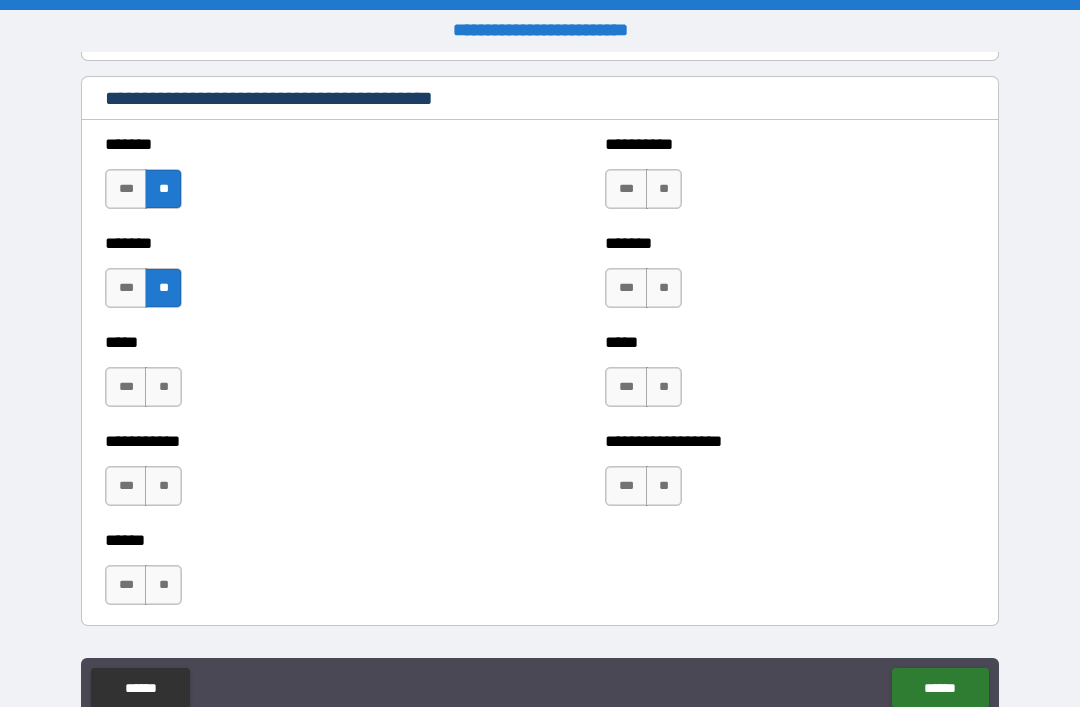 scroll, scrollTop: 1697, scrollLeft: 0, axis: vertical 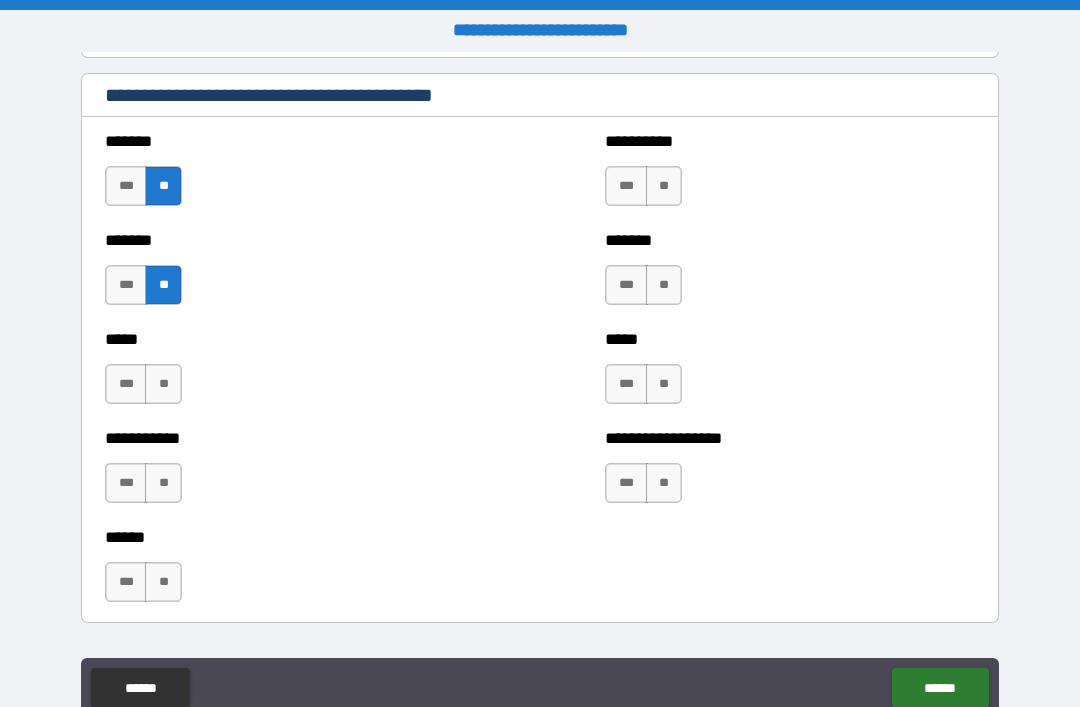 click on "**" at bounding box center (163, 384) 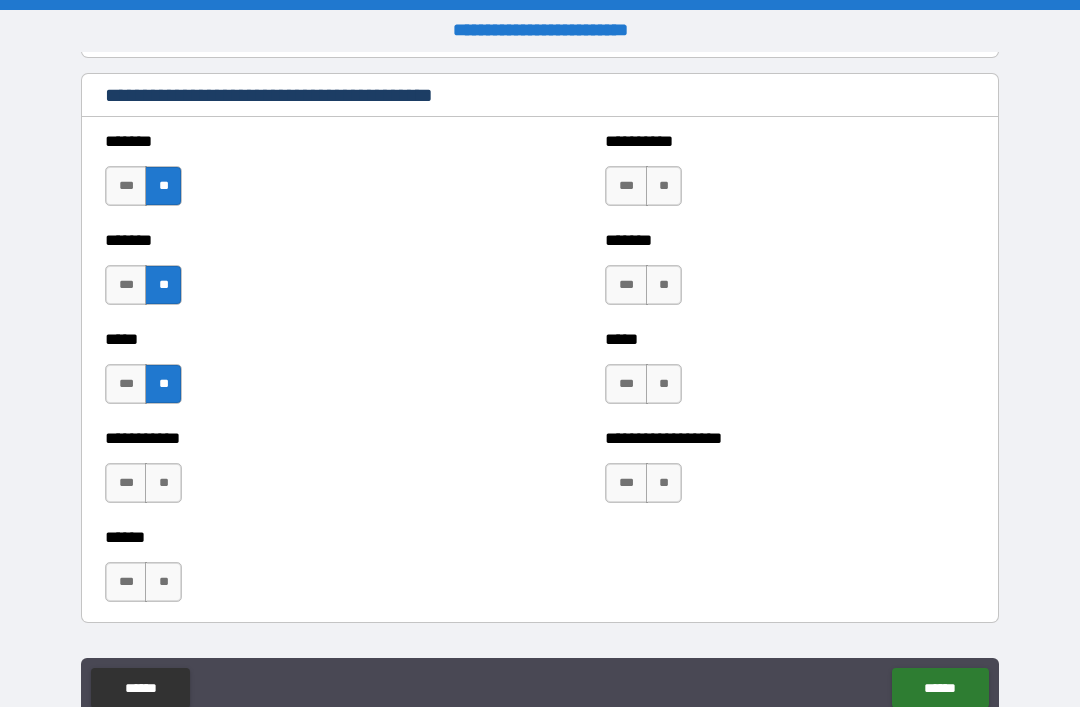 click on "**" at bounding box center [163, 483] 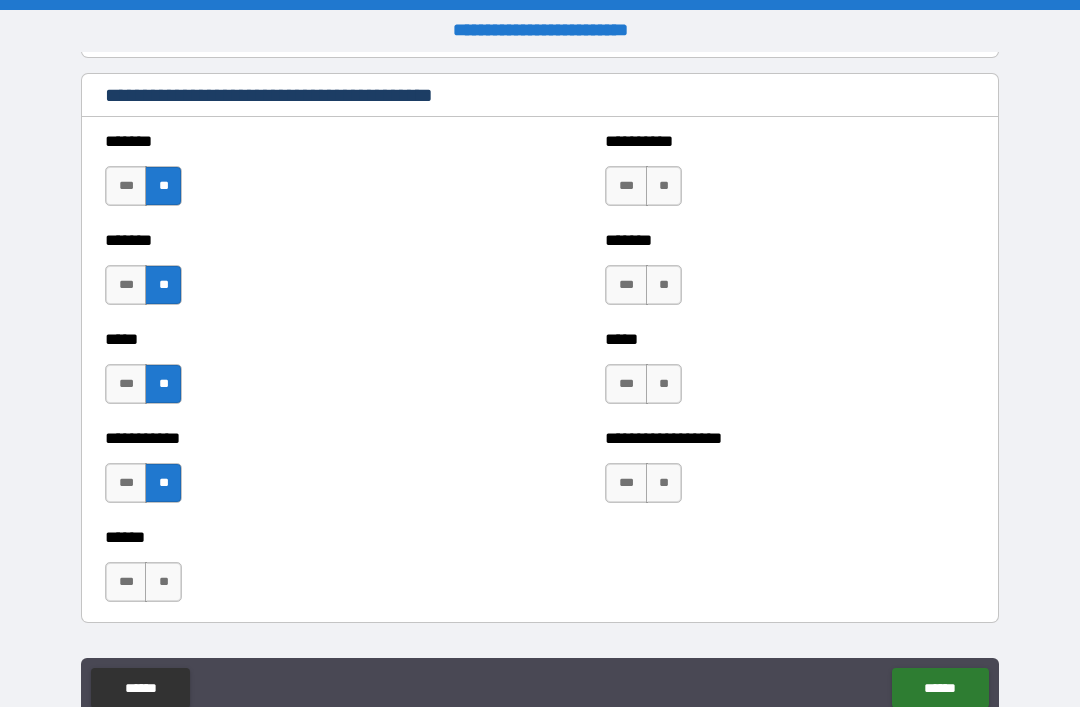 click on "**" at bounding box center [163, 582] 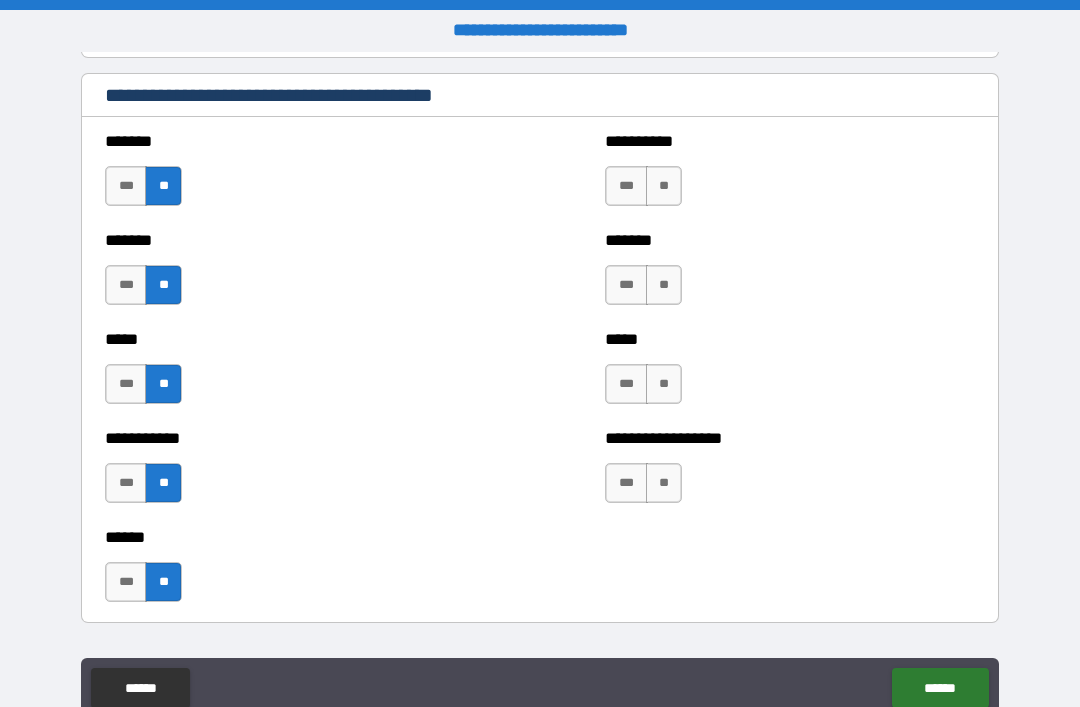 click on "**" at bounding box center [664, 186] 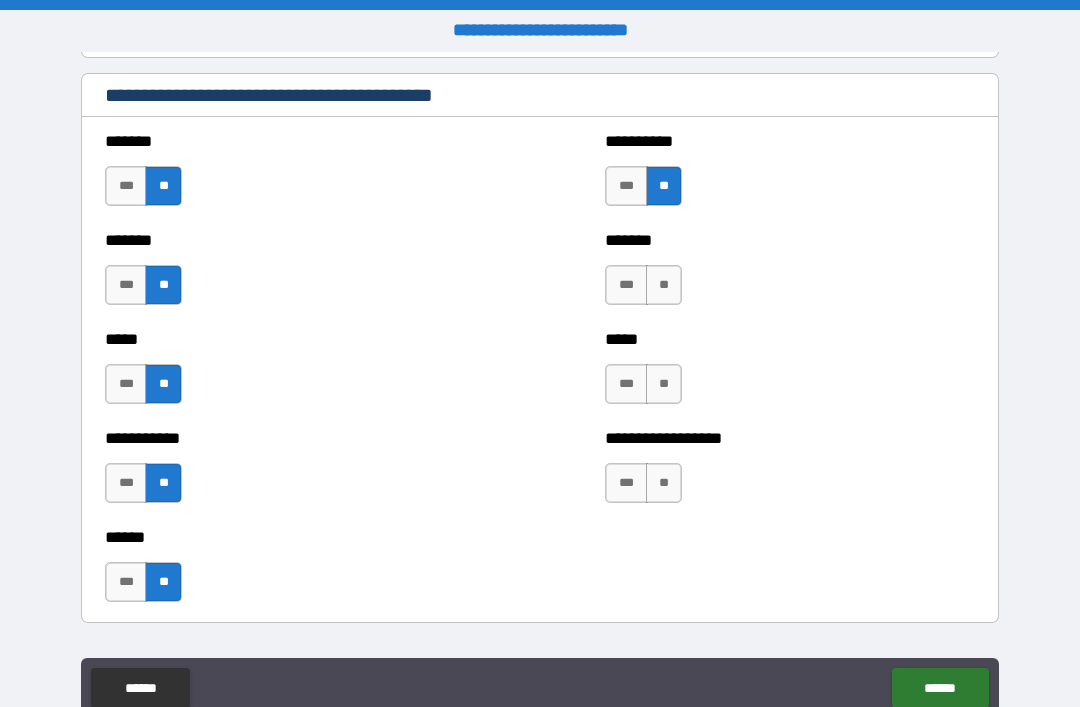click on "**" at bounding box center (664, 285) 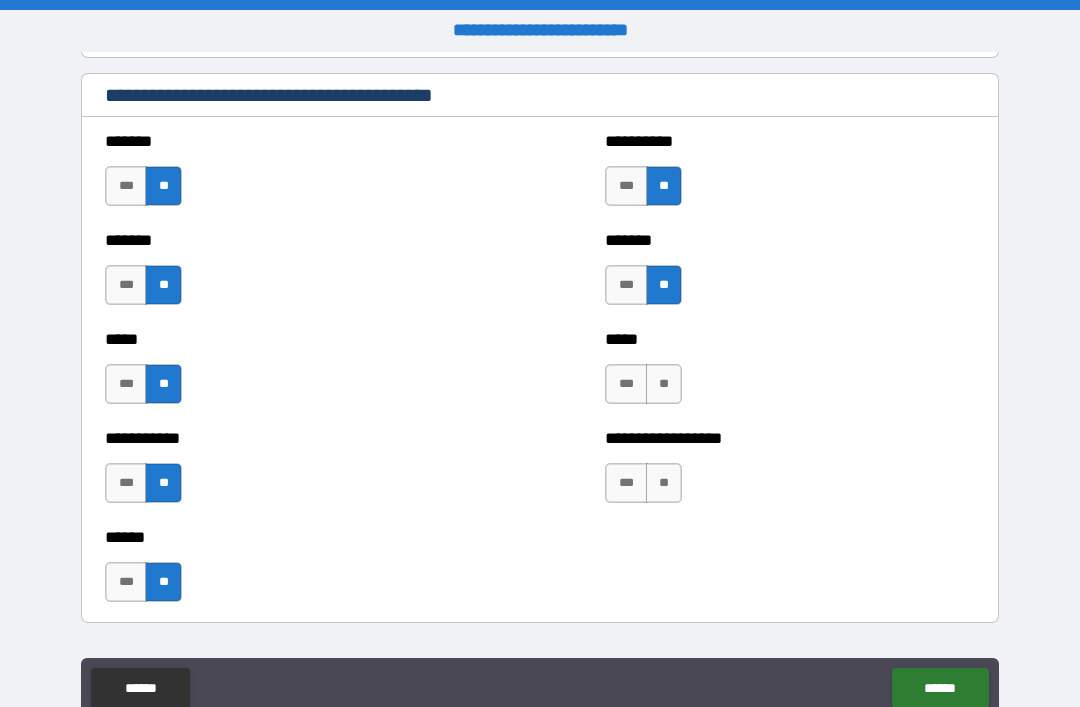 click on "**" at bounding box center [664, 384] 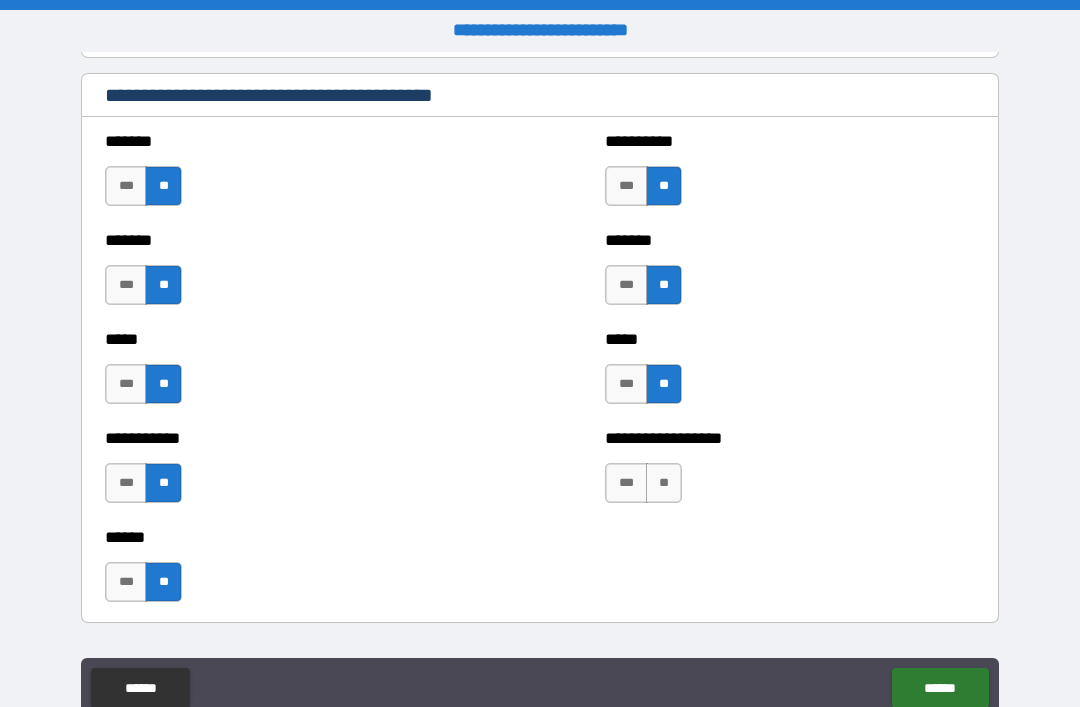 click on "**" at bounding box center (664, 483) 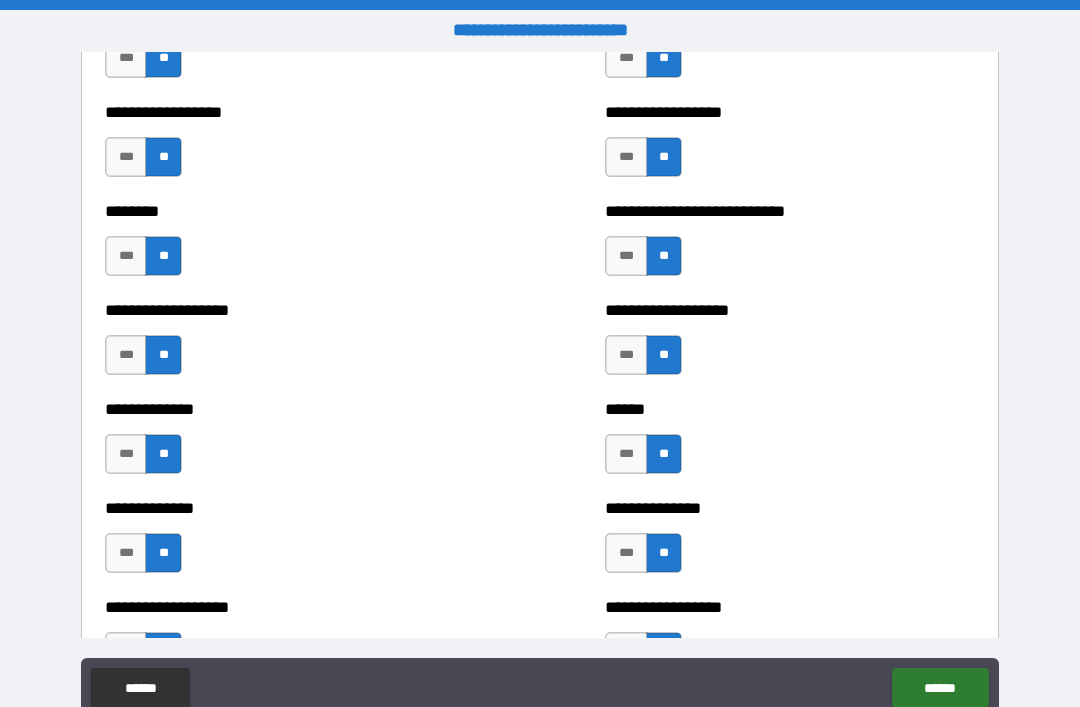 scroll, scrollTop: 4356, scrollLeft: 0, axis: vertical 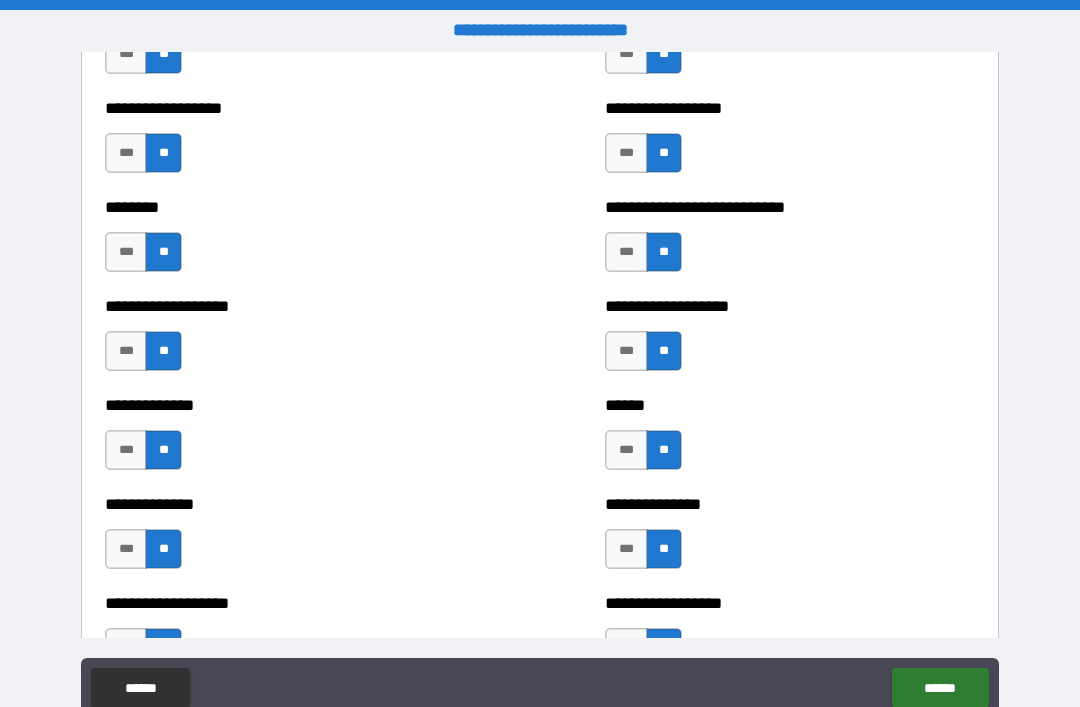 click on "***" at bounding box center (626, 252) 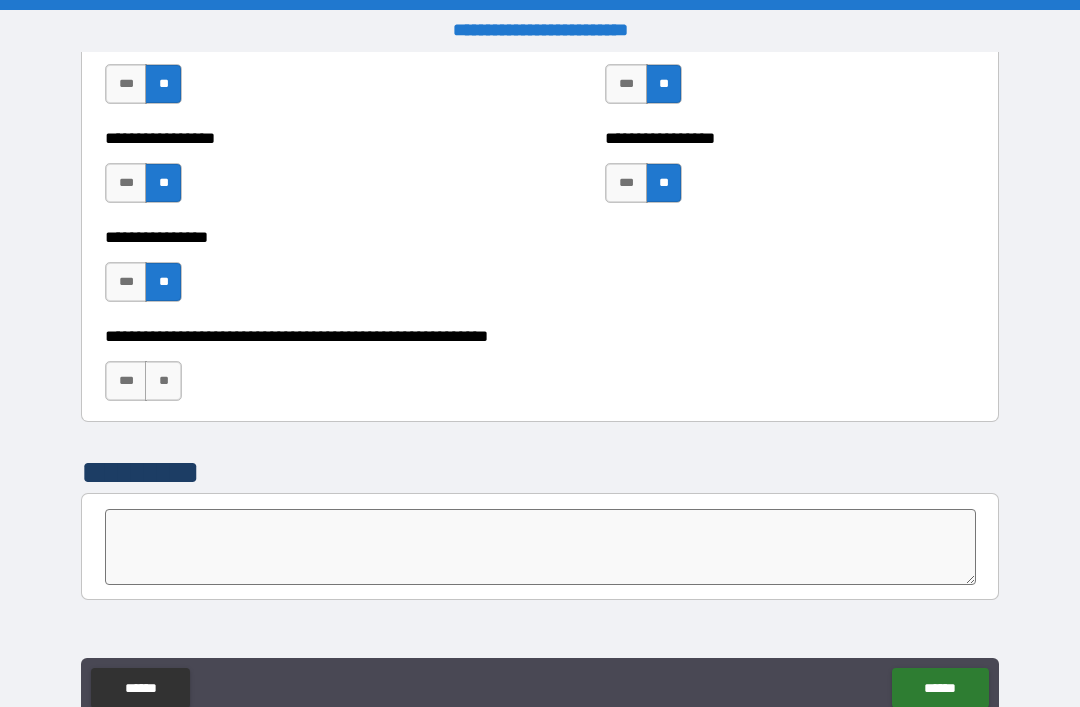 scroll, scrollTop: 6047, scrollLeft: 0, axis: vertical 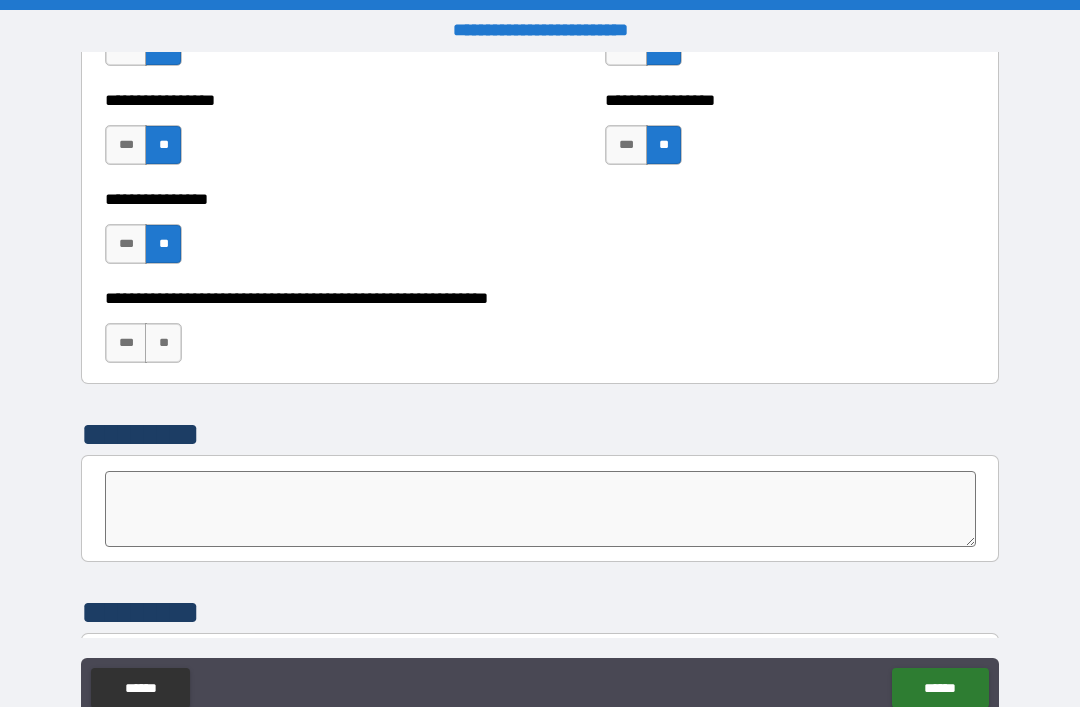 click on "**" at bounding box center (163, 343) 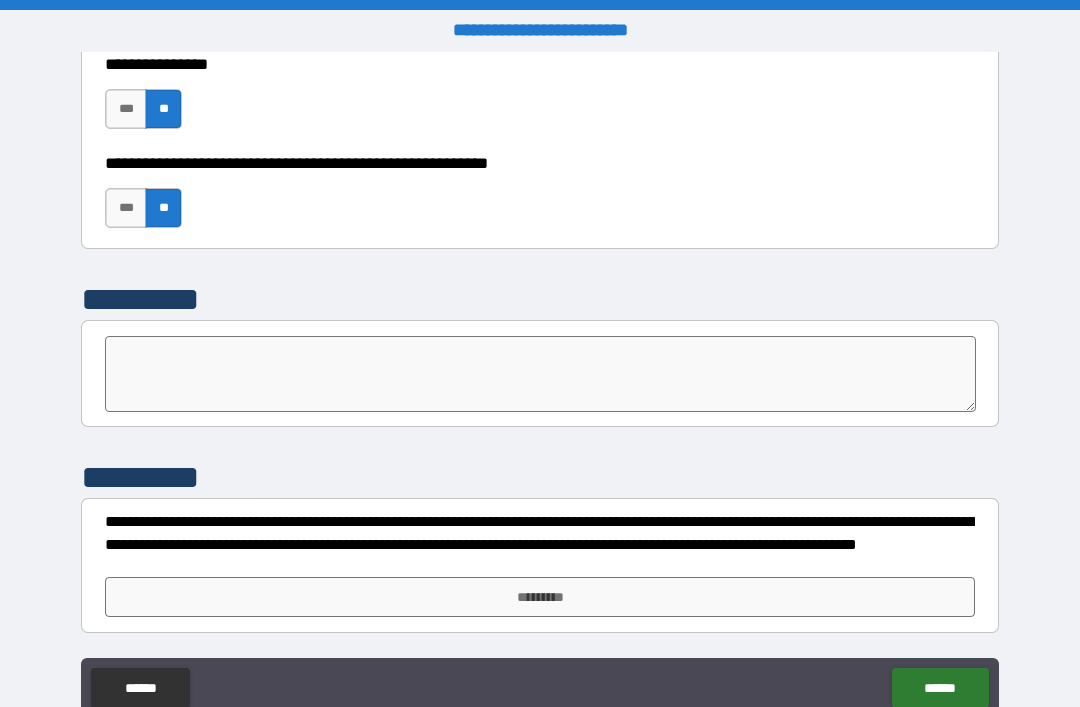 scroll, scrollTop: 6182, scrollLeft: 0, axis: vertical 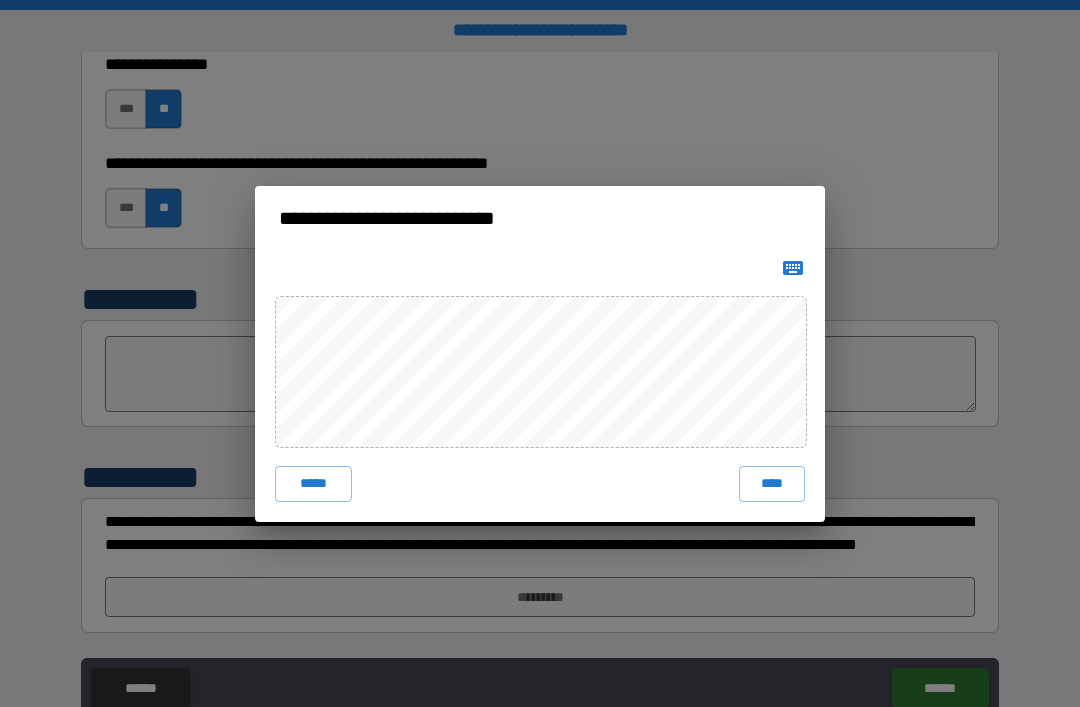 click on "*****" at bounding box center [313, 484] 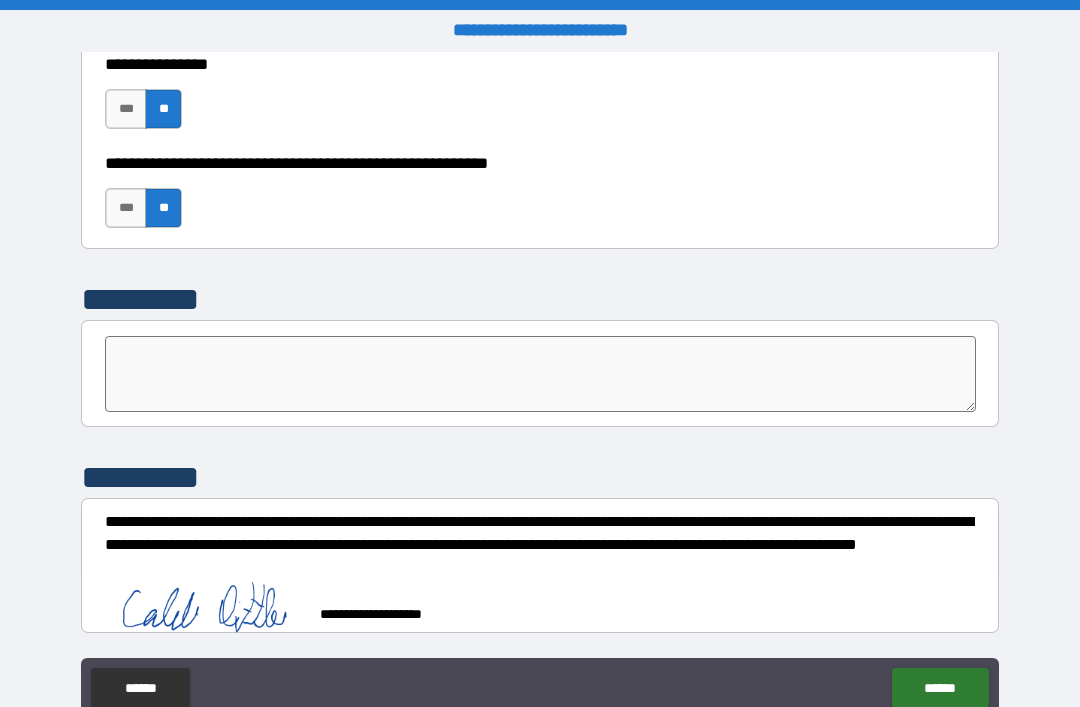 scroll, scrollTop: 6172, scrollLeft: 0, axis: vertical 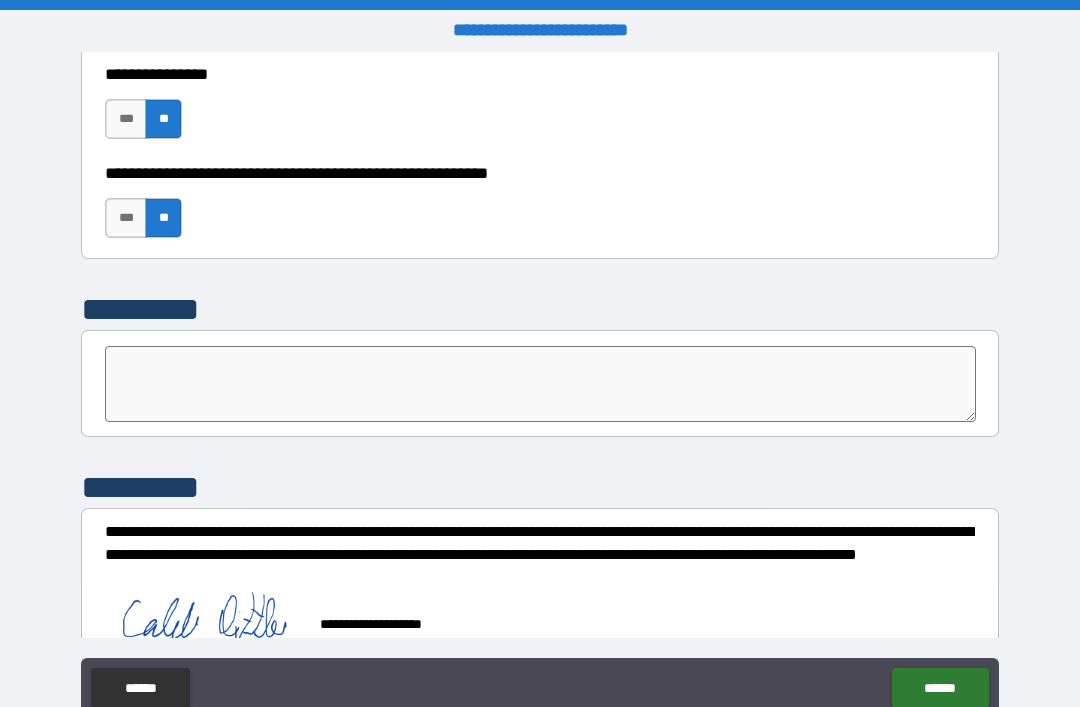 click on "******" at bounding box center (940, 688) 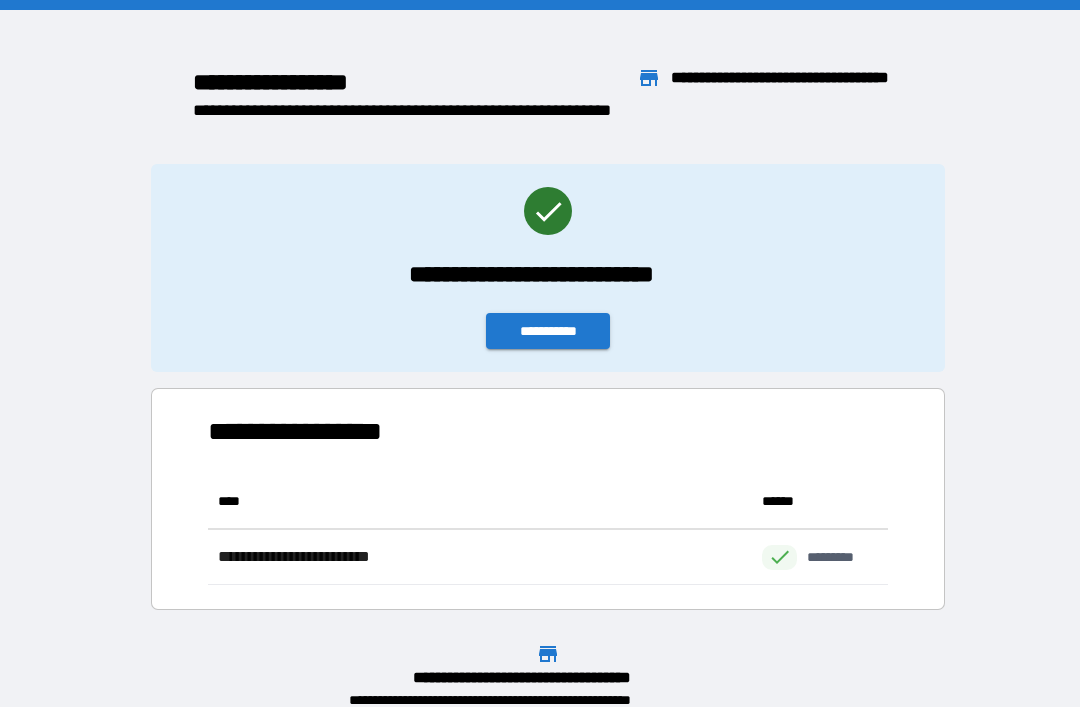 scroll, scrollTop: 1, scrollLeft: 1, axis: both 